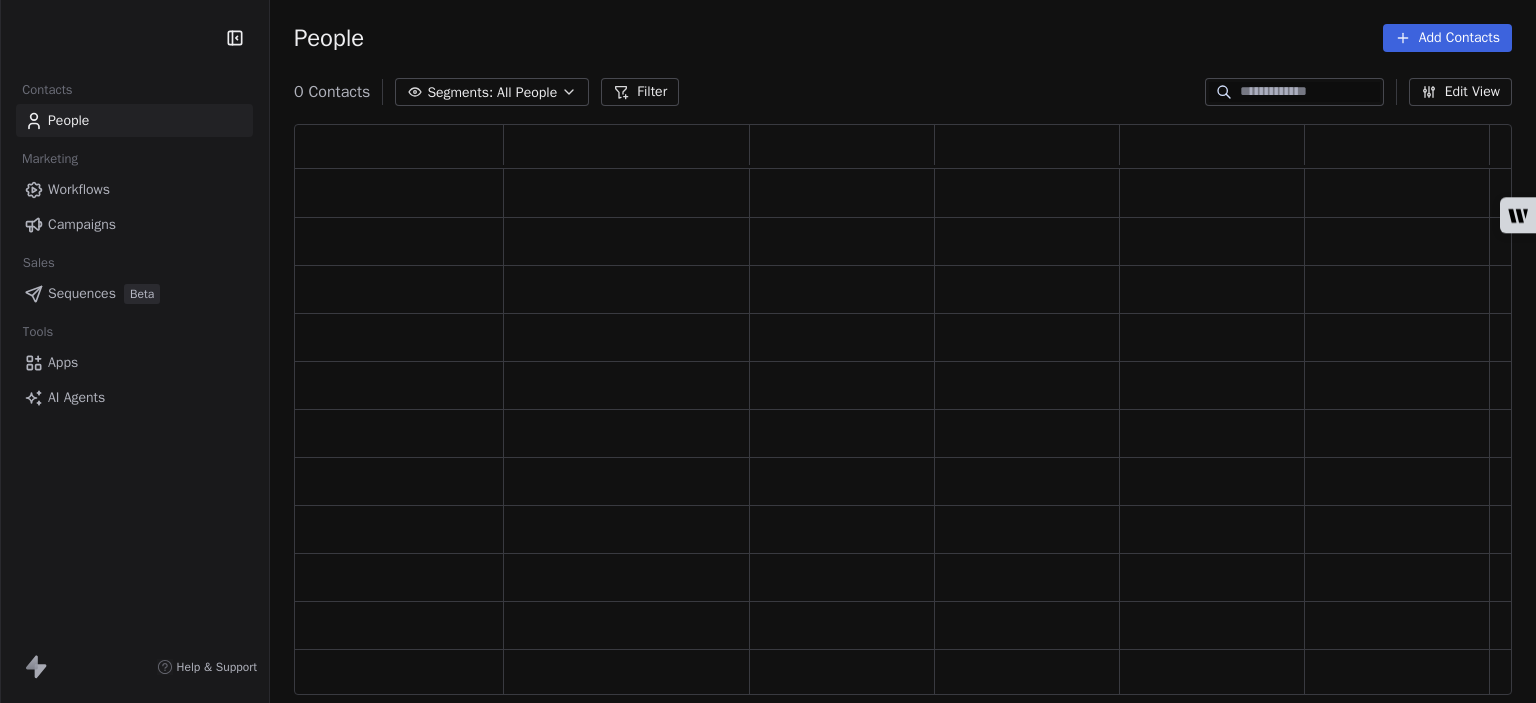scroll, scrollTop: 0, scrollLeft: 0, axis: both 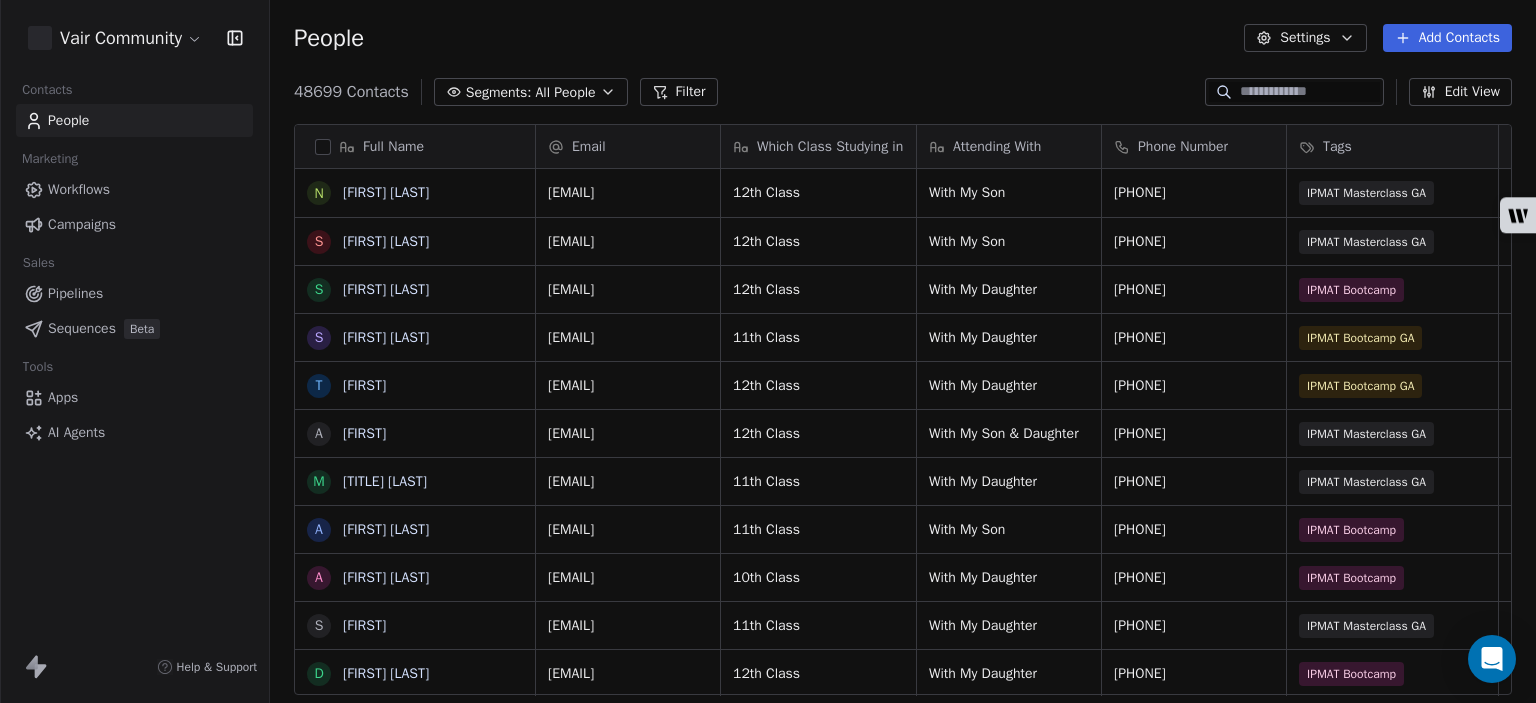 click on "Tags" at bounding box center (1390, 147) 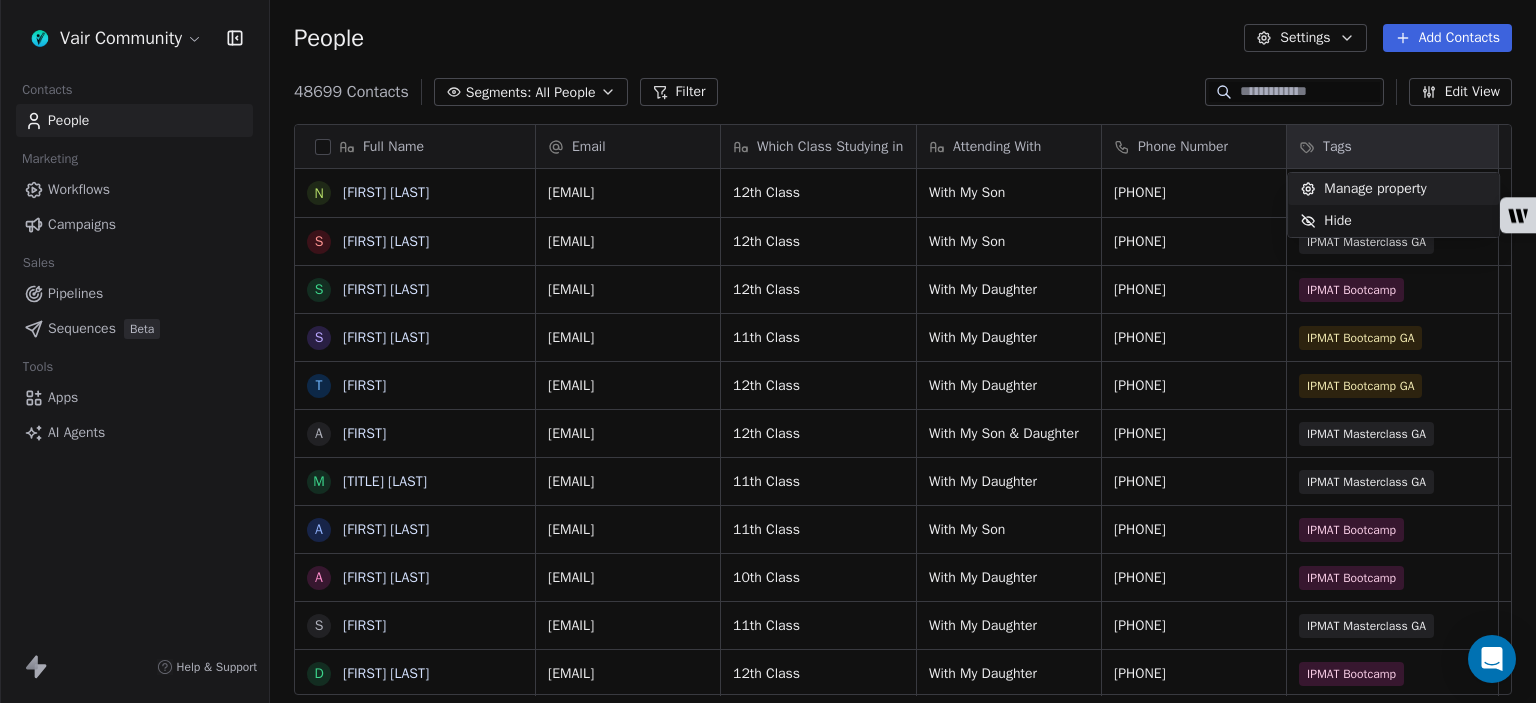click on "Manage property" at bounding box center [1375, 189] 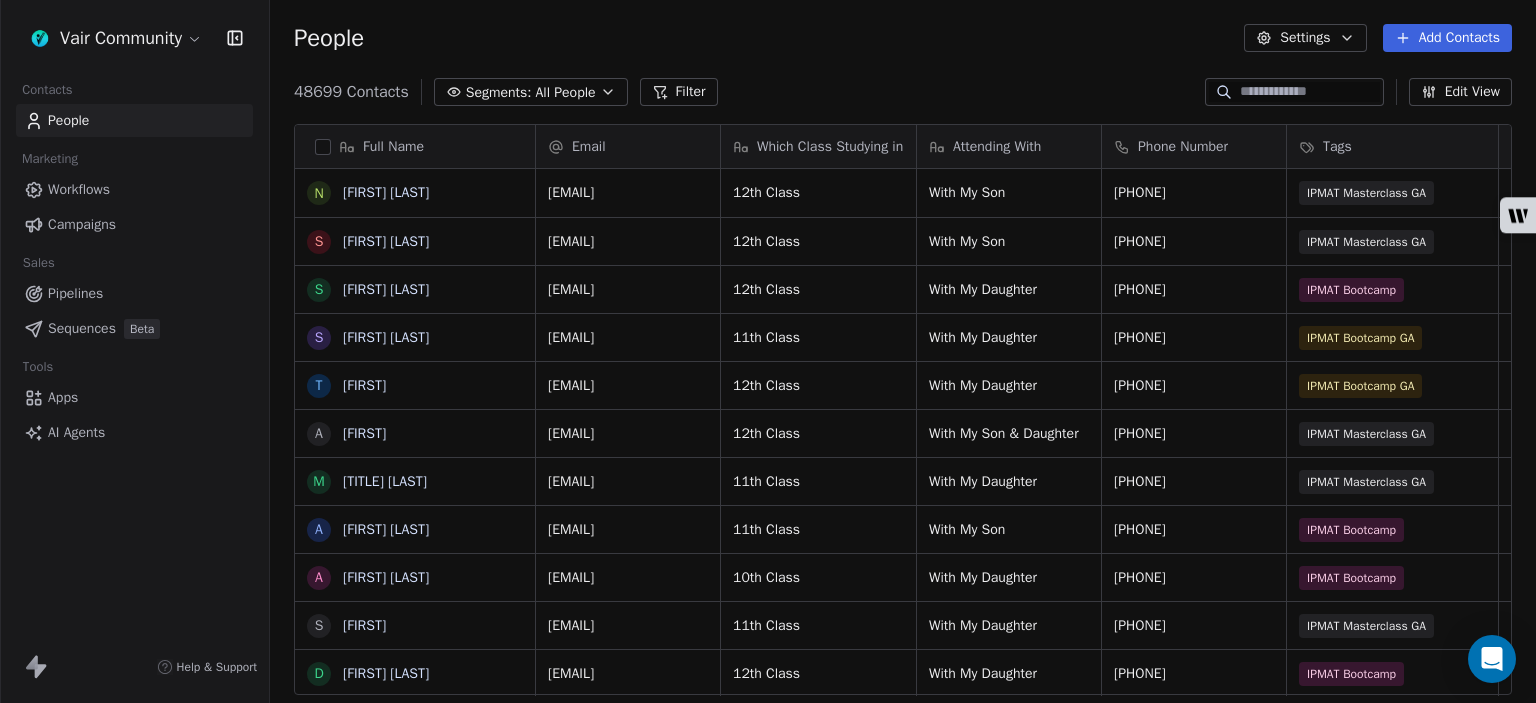 click on "Vair Community Contacts People Marketing Workflows Campaigns Sales Pipelines Sequences Beta Tools Apps AI Agents Help & Support People Settings Add Contacts 48699 Contacts Segments: All People Filter Edit View Tag Add to Sequence Export Full Name N [FIRST] [LAST] S [FIRST] [LAST] S [FIRST] [LAST] S [FIRST] [LAST] T [FIRST] A [FIRST] [LAST] A [FIRST] [LAST] S [FIRST] [LAST] D [FIRST] [LAST] N [FIRST] [LAST] A [FIRST] [LAST] Khan N [FIRST] [LAST] D [FIRST] [LAST] J [FIRST] [LAST] S [FIRST] [LAST] B [FIRST] [LAST] A [FIRST] [LAST] M [FIRST] [LAST] S [FIRST] [LAST] S [FIRST] [LAST] D [FIRST] [LAST] P [FIRST] [LAST] Y [FIRST] [LAST] M [FIRST] [LAST] A [FIRST] [LAST] M [FIRST] [LAST] K [FIRST] [LAST] S [FIRST] [LAST] J [FIRST] Email Which Class Studying in Attending With Phone Number Tags Reason Lead Source Status Final Exam Target [EMAIL] 12th Class With My Son [PHONE] IPMAT Masterclass GA Because I don't know how is my future. [EMAIL] 12th Class With My Son [PHONE] IPMAT Masterclass GA Thank you 12th Class S" at bounding box center (768, 351) 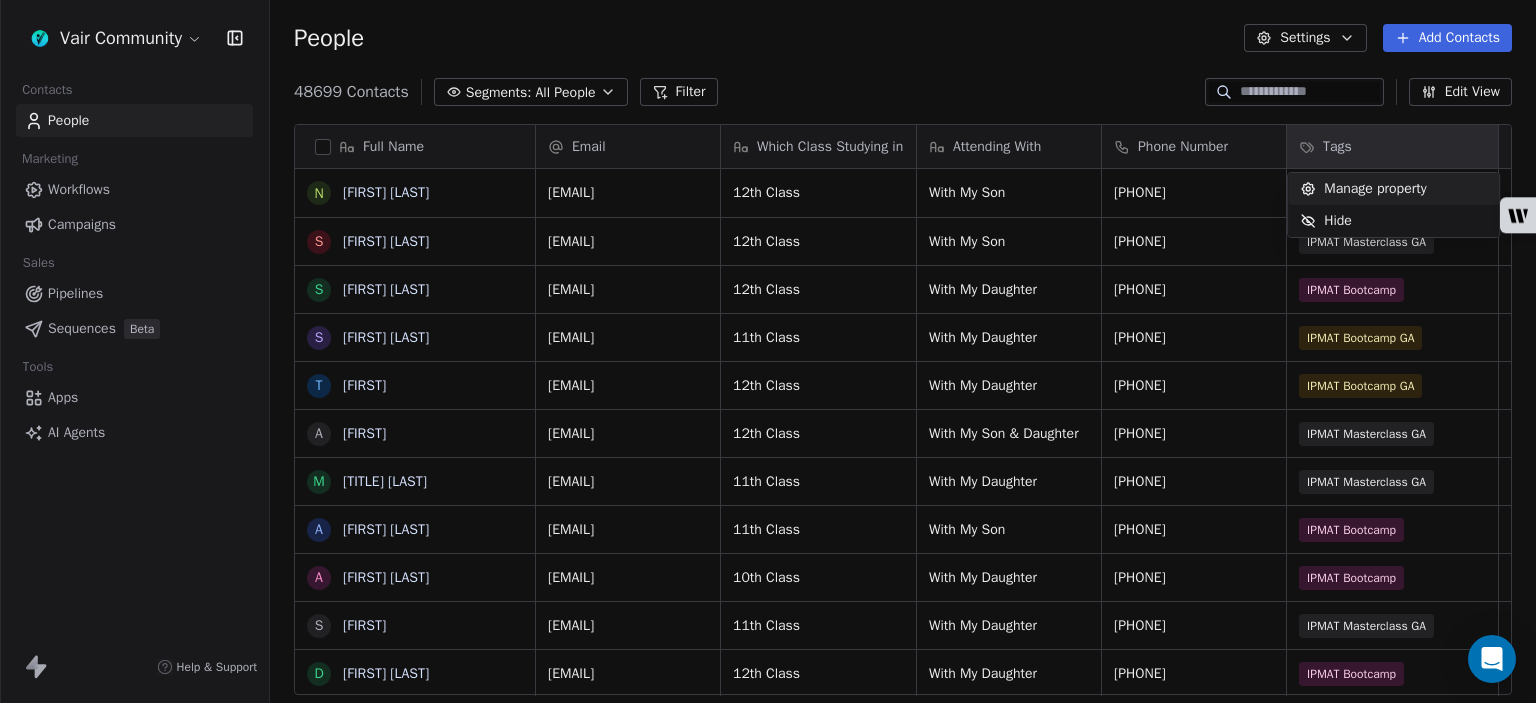 click on "Manage property" at bounding box center [1375, 189] 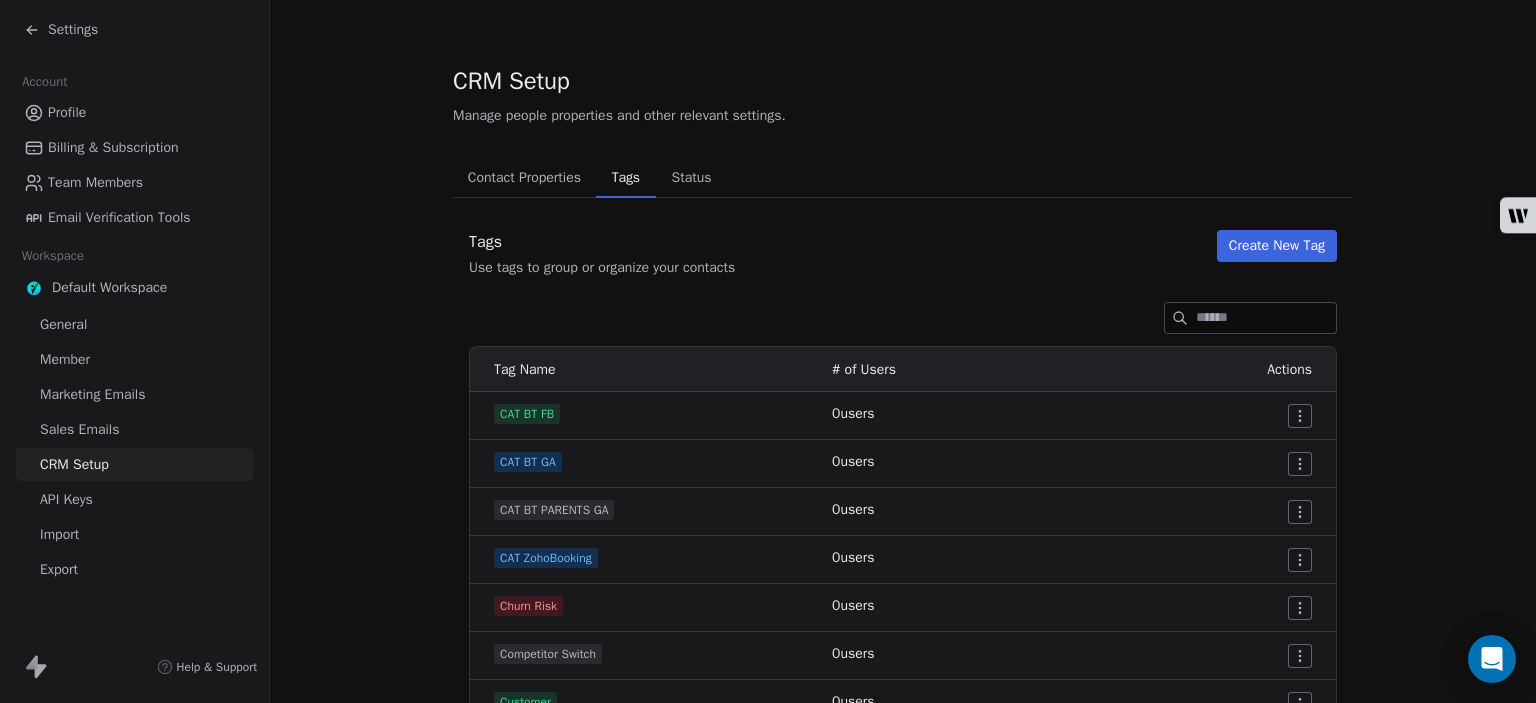 click on "Contact Properties Contact Properties Tags Tags Status Status" at bounding box center (903, 178) 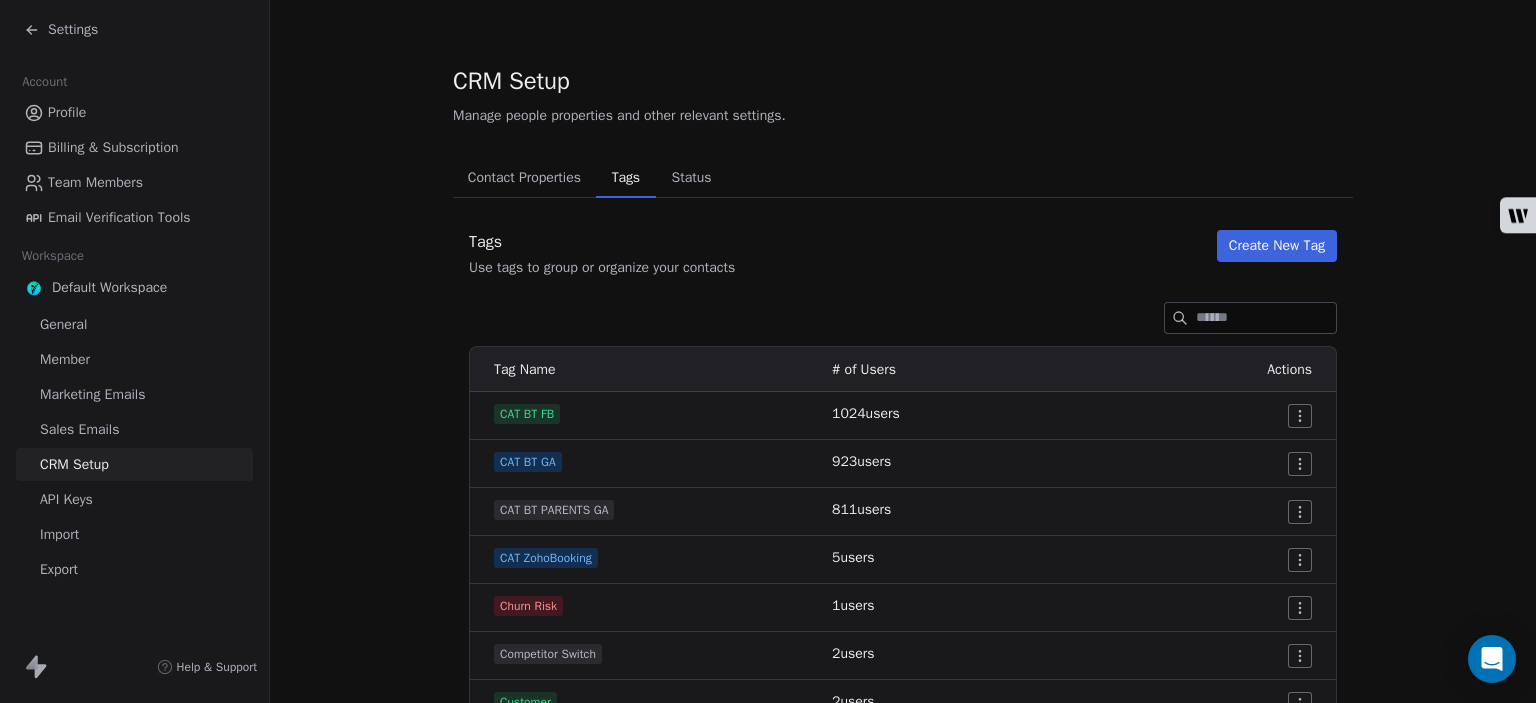 click on "Create New Tag" at bounding box center (1277, 246) 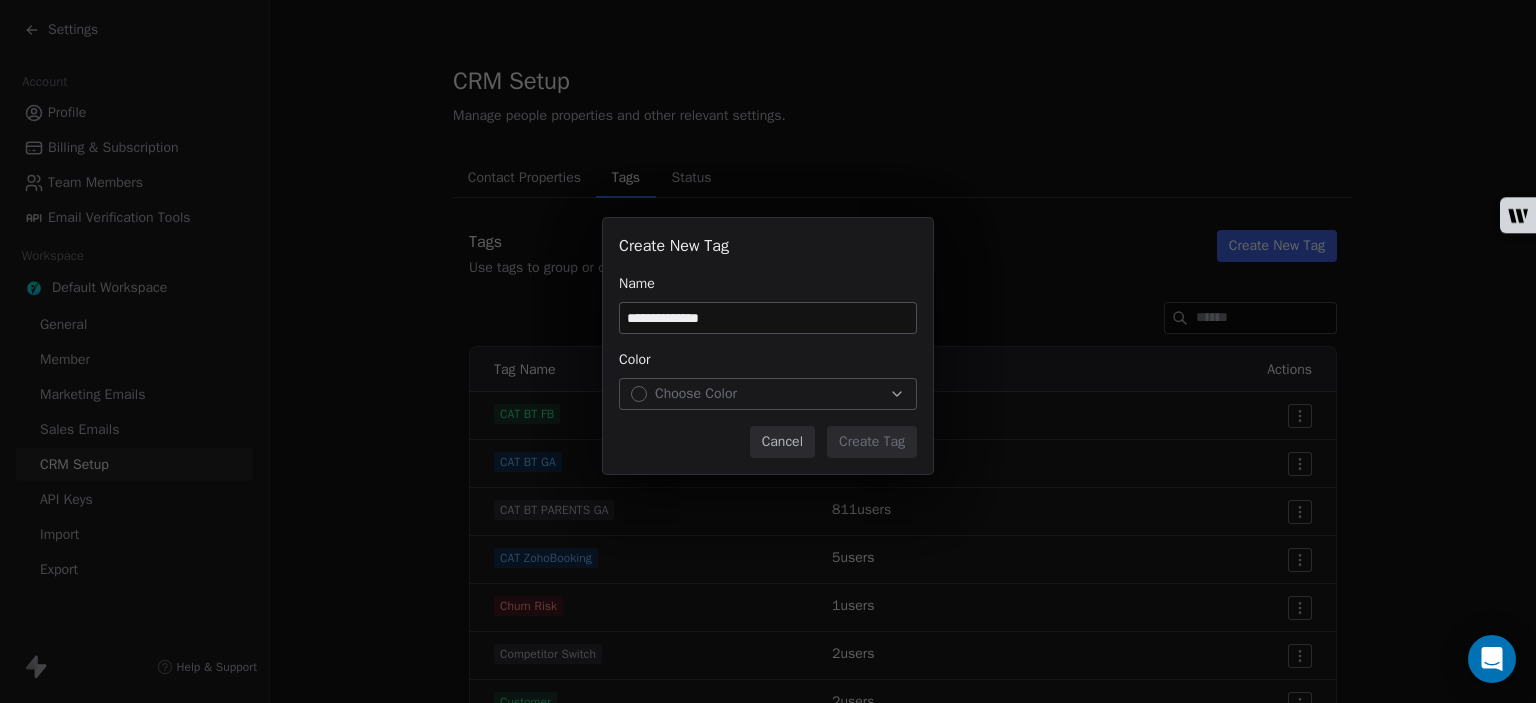 type on "**********" 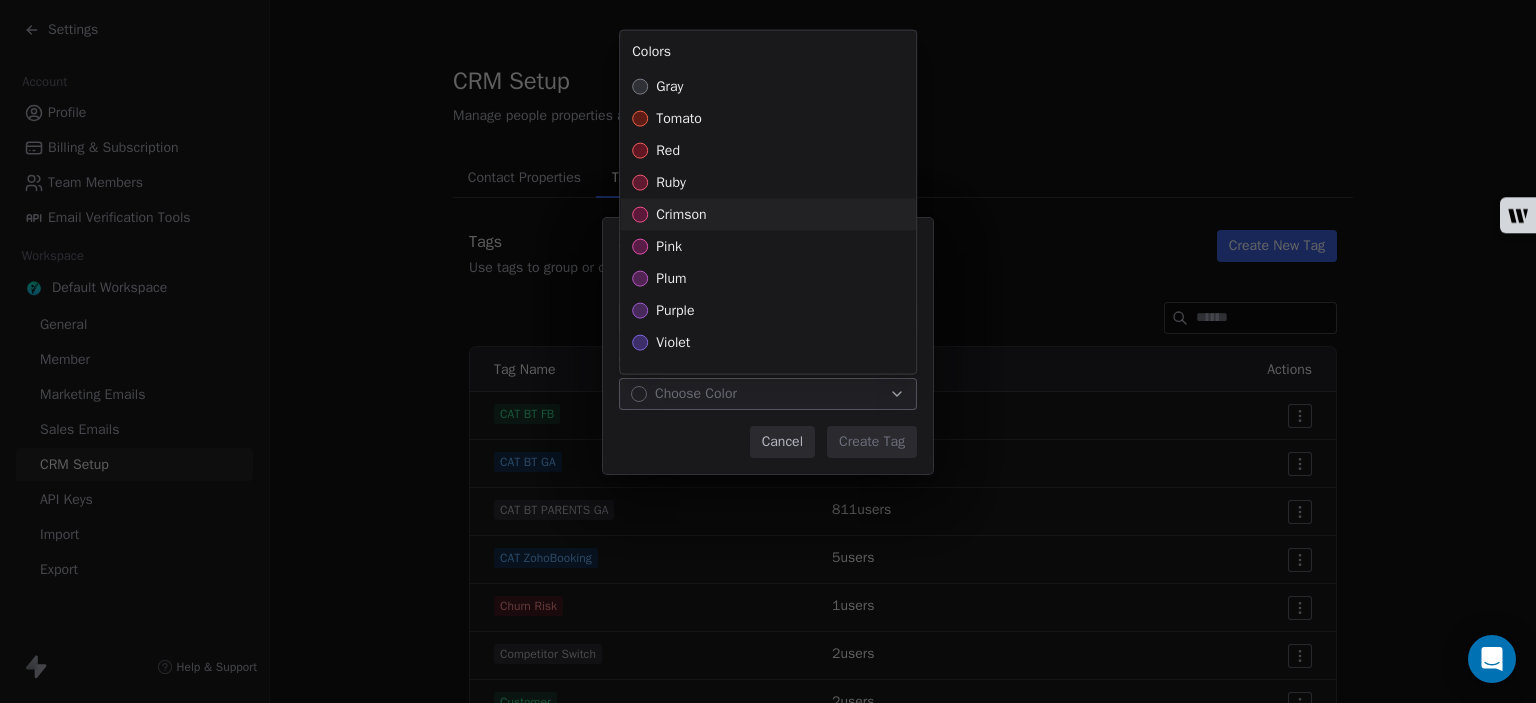 click on "crimson" at bounding box center (681, 215) 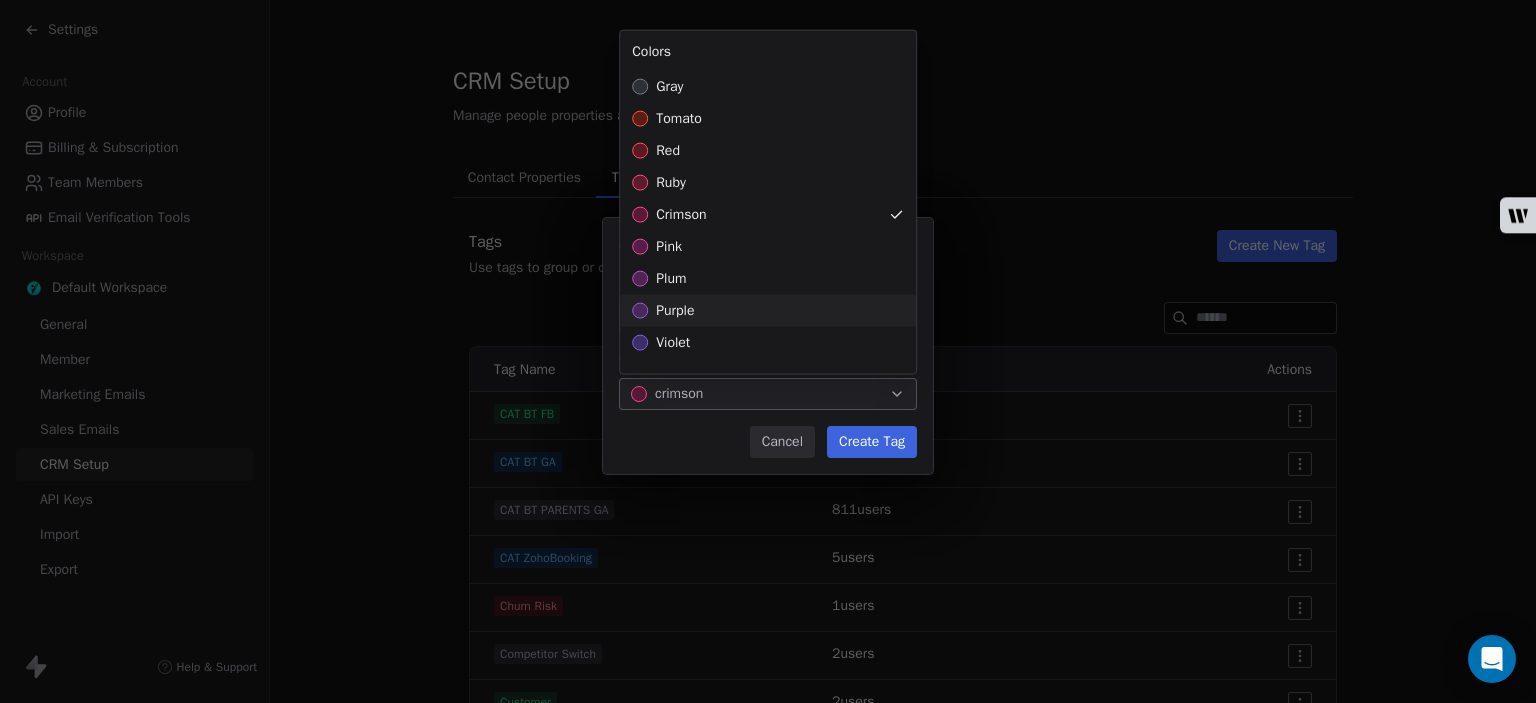 click on "purple" at bounding box center [675, 311] 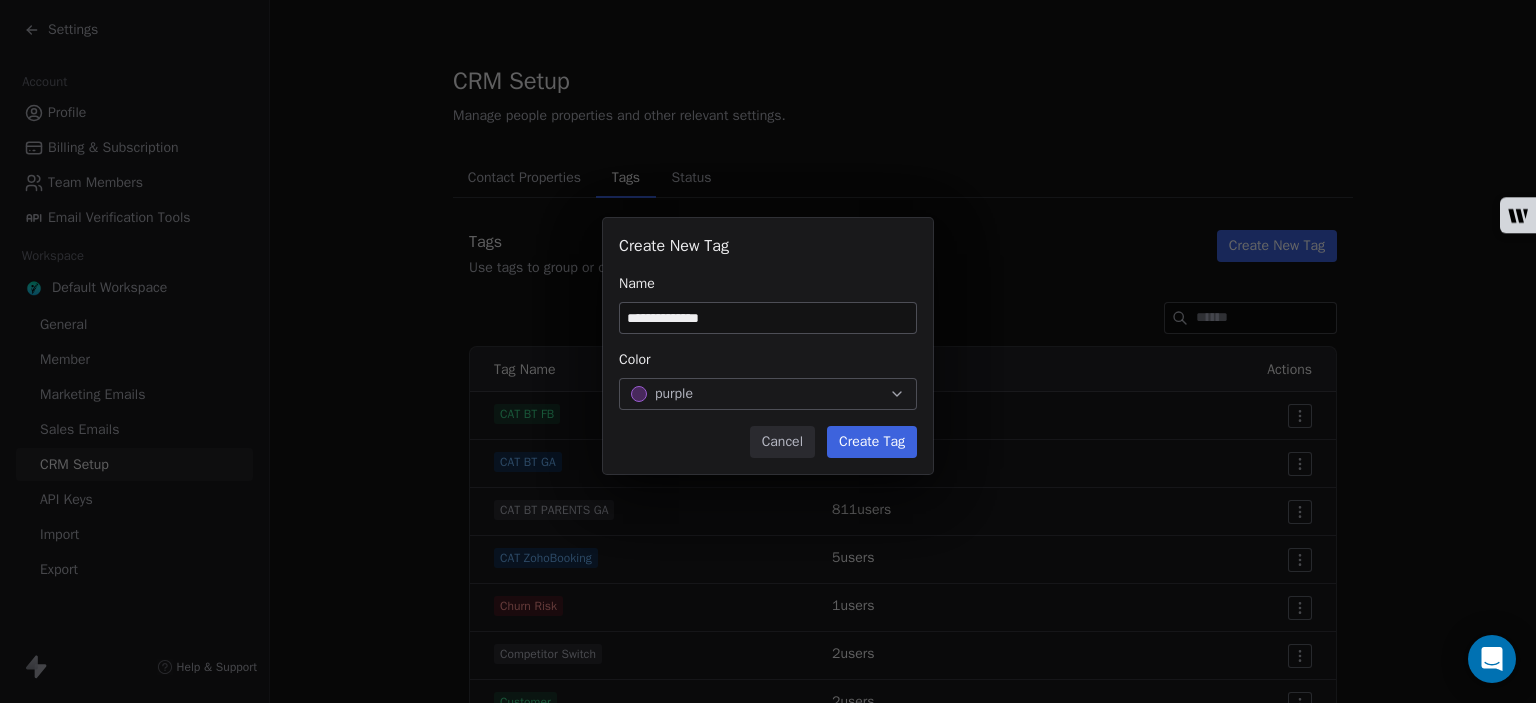 click on "**********" at bounding box center (768, 351) 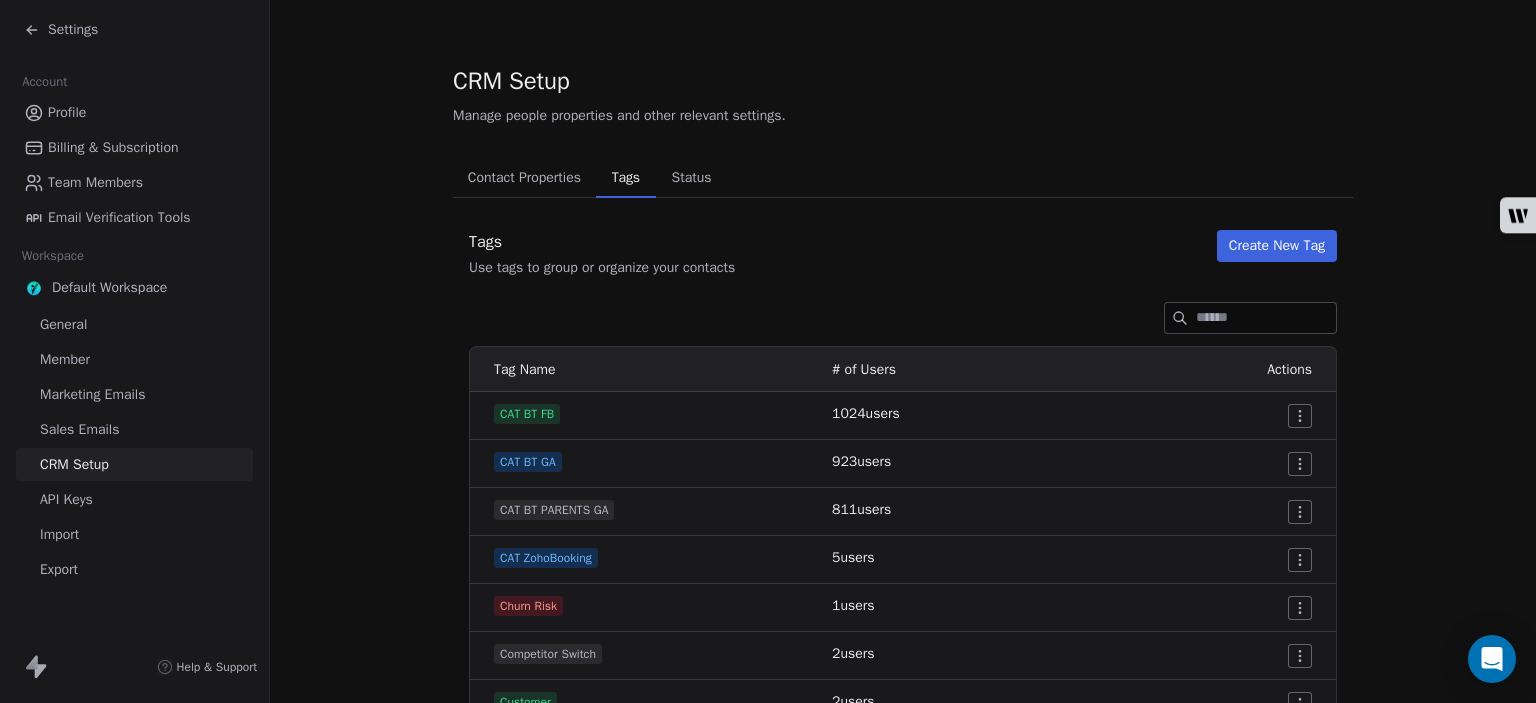 click 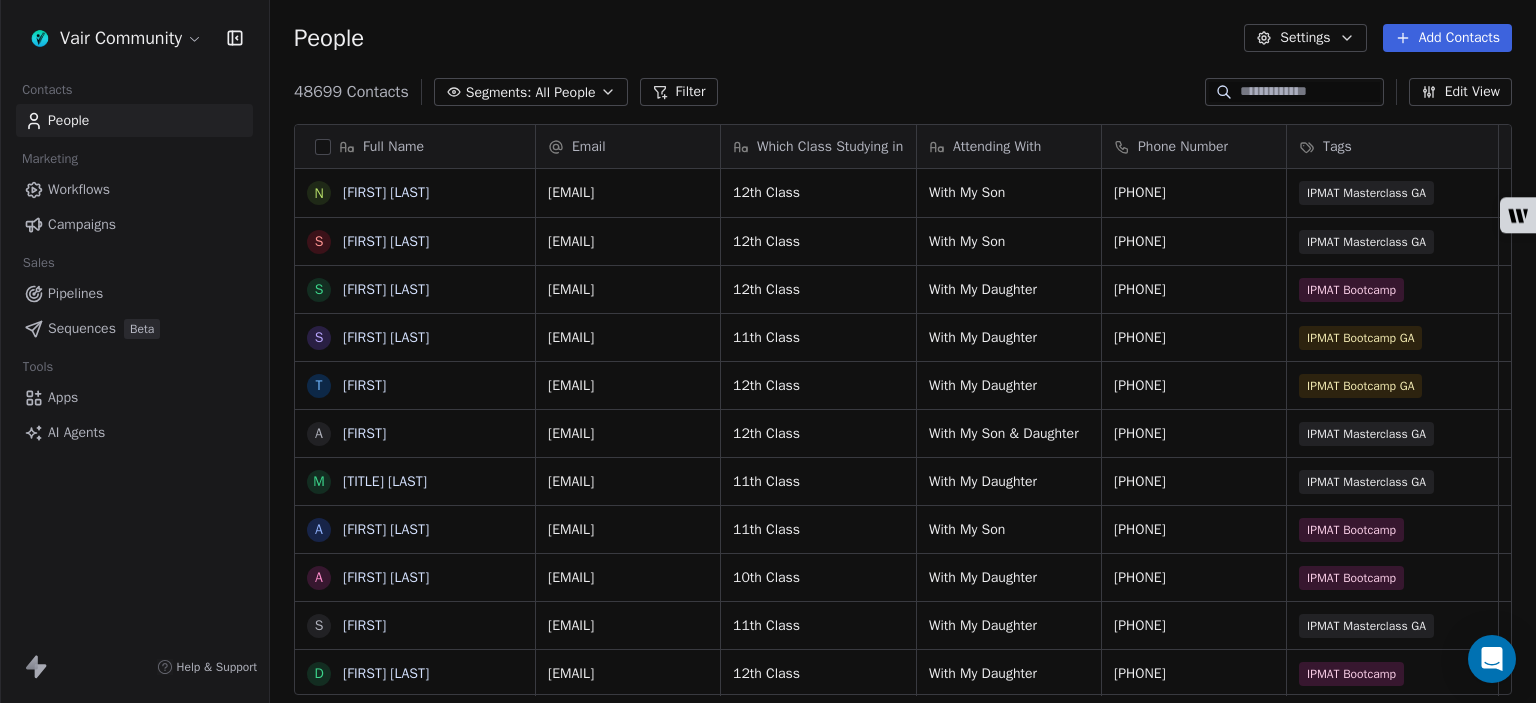 scroll, scrollTop: 16, scrollLeft: 16, axis: both 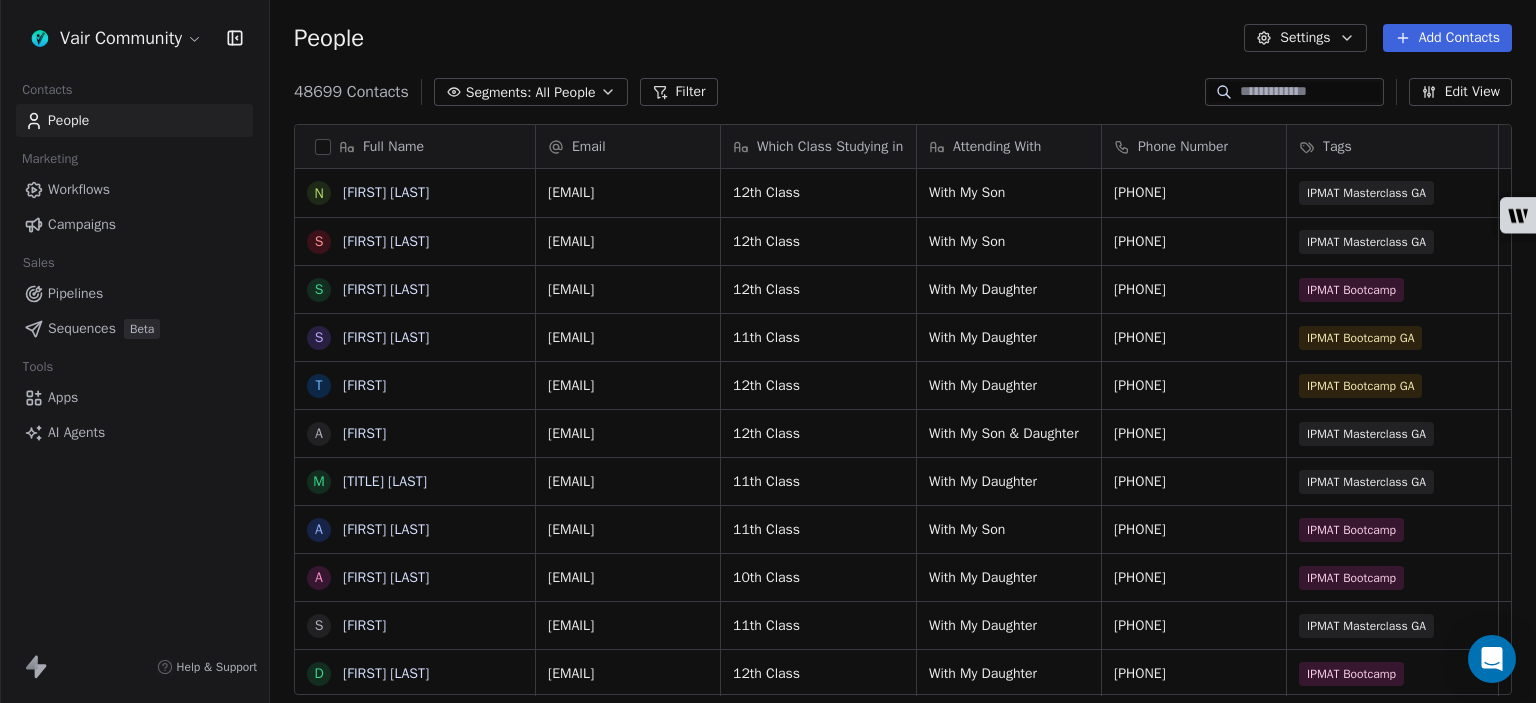click on "Campaigns" at bounding box center (134, 224) 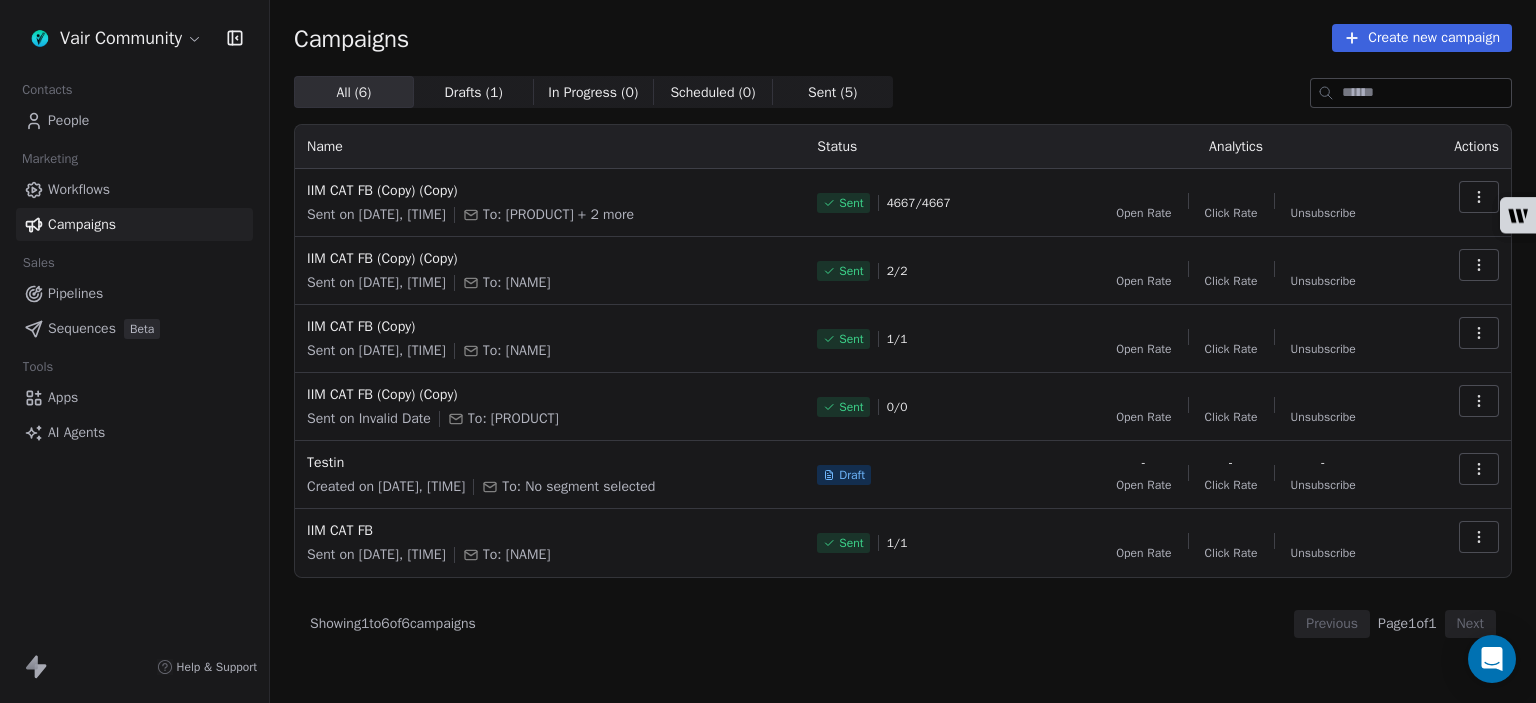 click on "Apps" at bounding box center (134, 397) 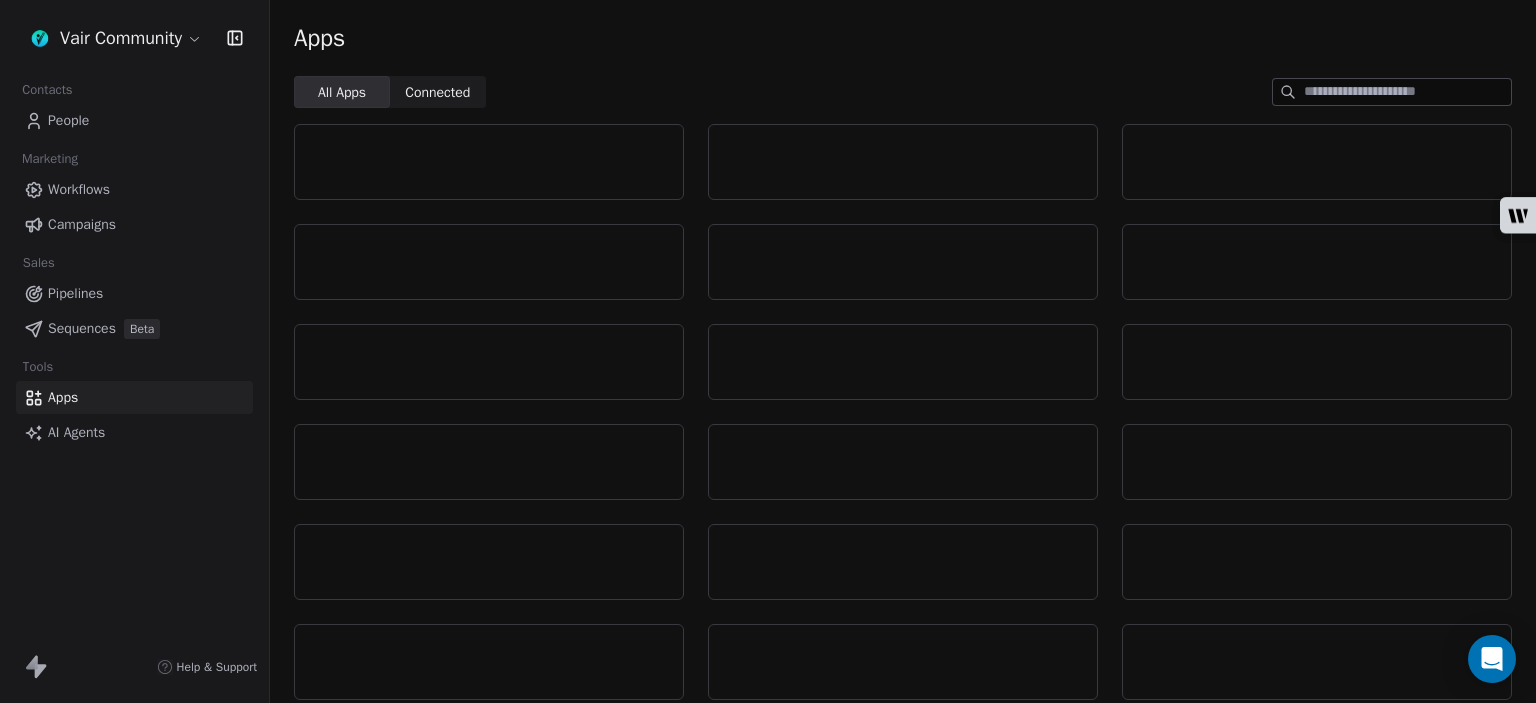 click on "Pipelines" at bounding box center [134, 293] 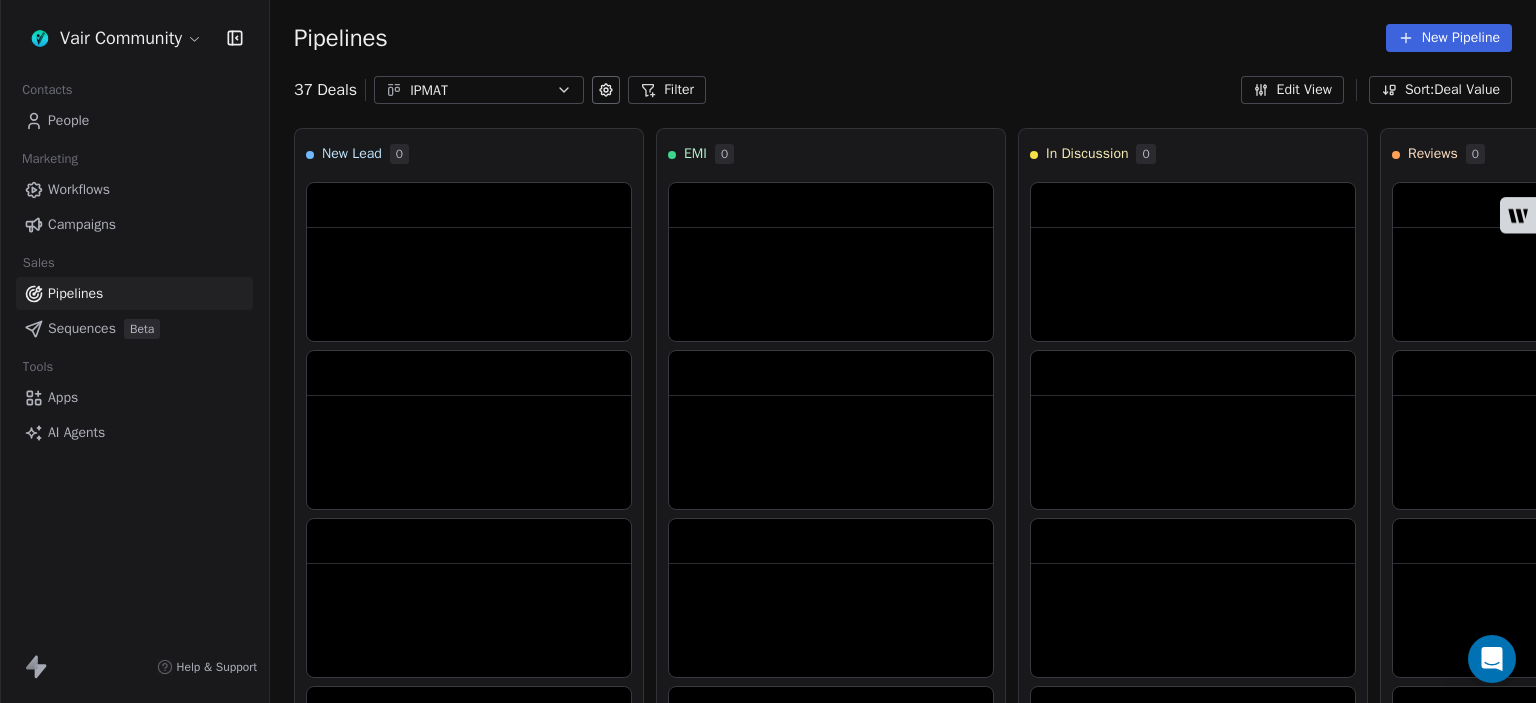 click on "Sequences" at bounding box center (82, 328) 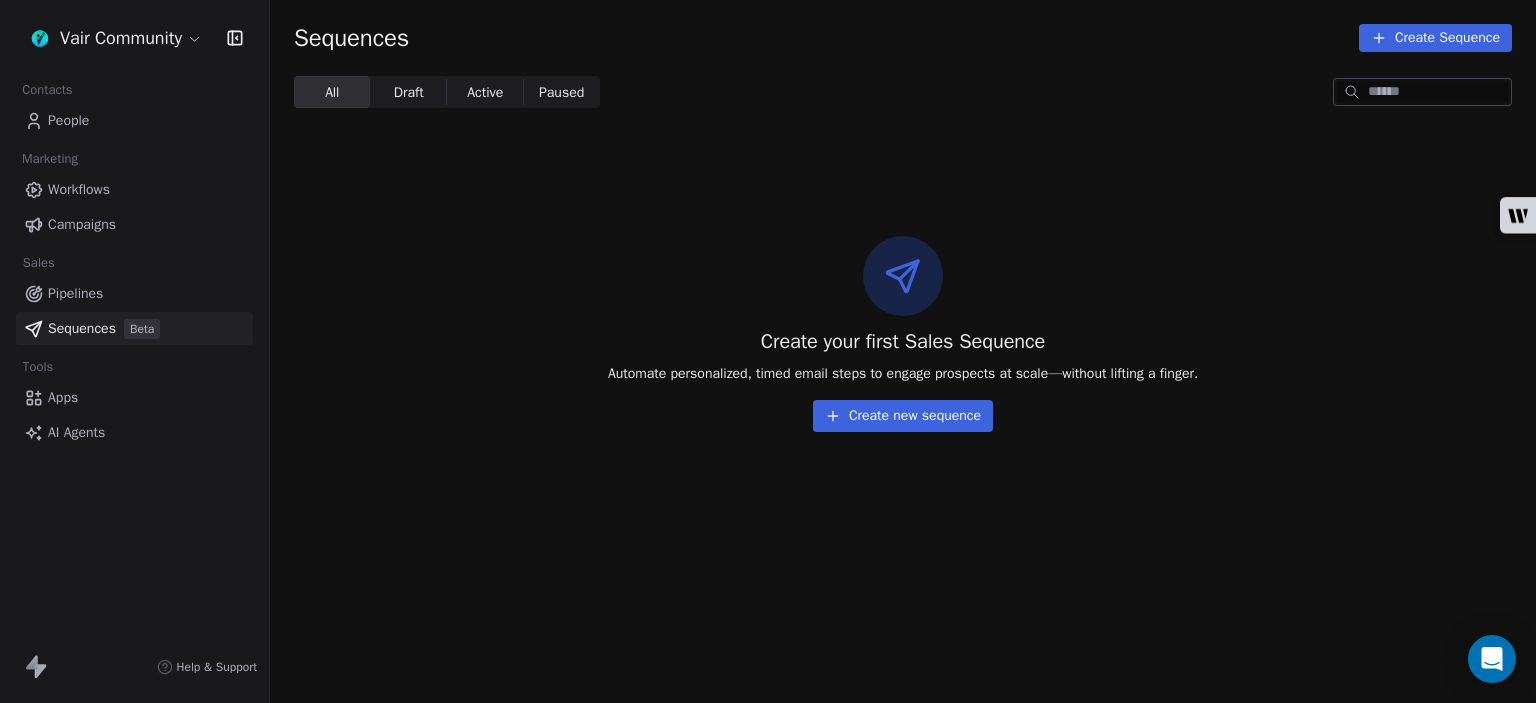 click on "Apps" at bounding box center [63, 397] 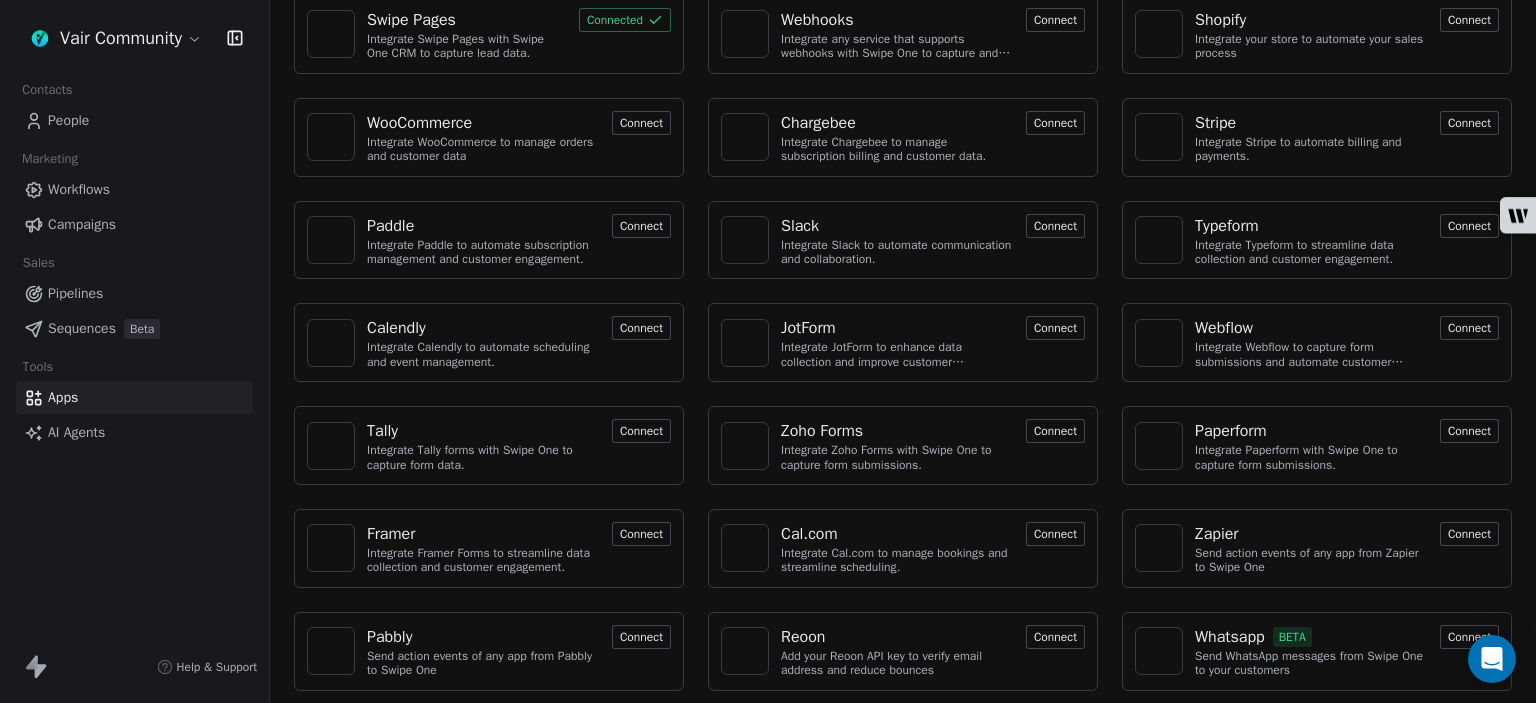 scroll, scrollTop: 0, scrollLeft: 0, axis: both 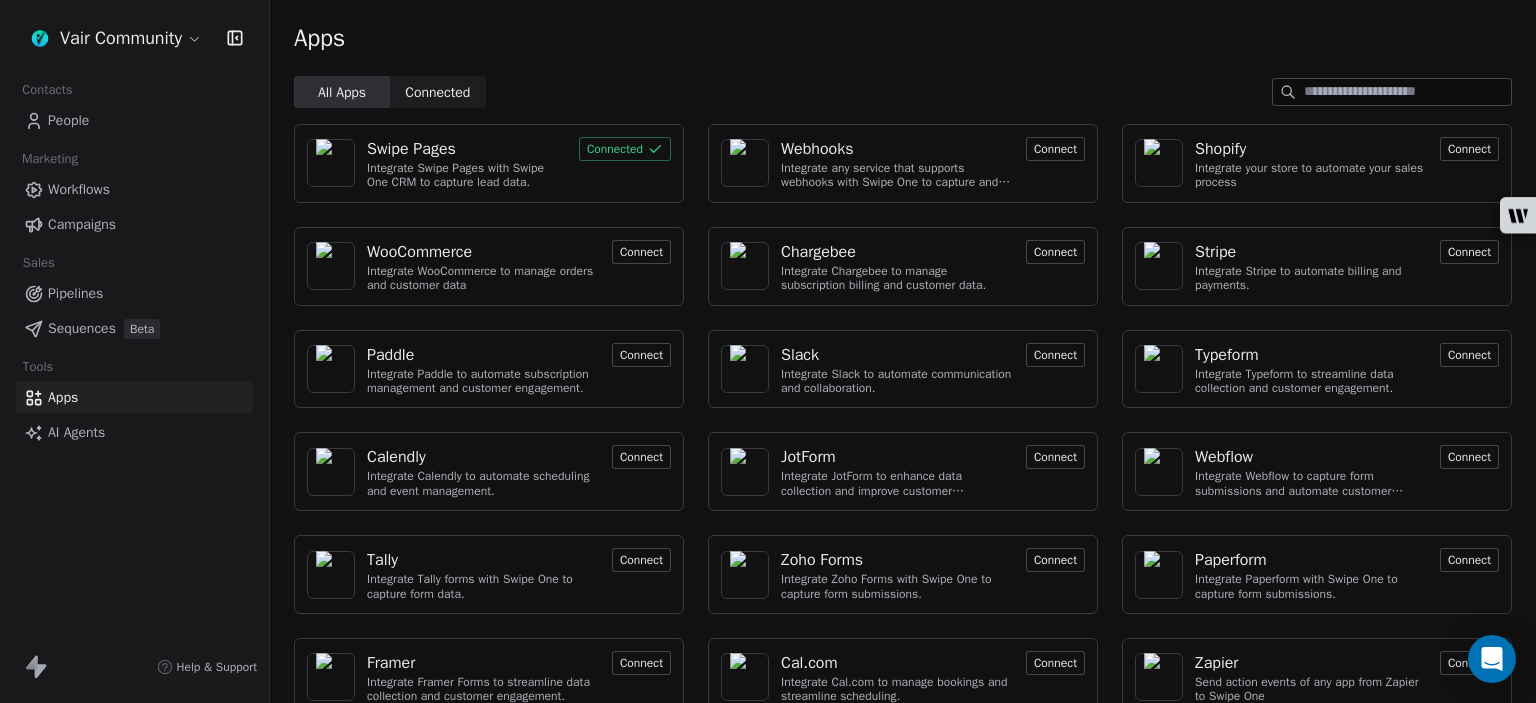 click on "Swipe Pages" at bounding box center [467, 149] 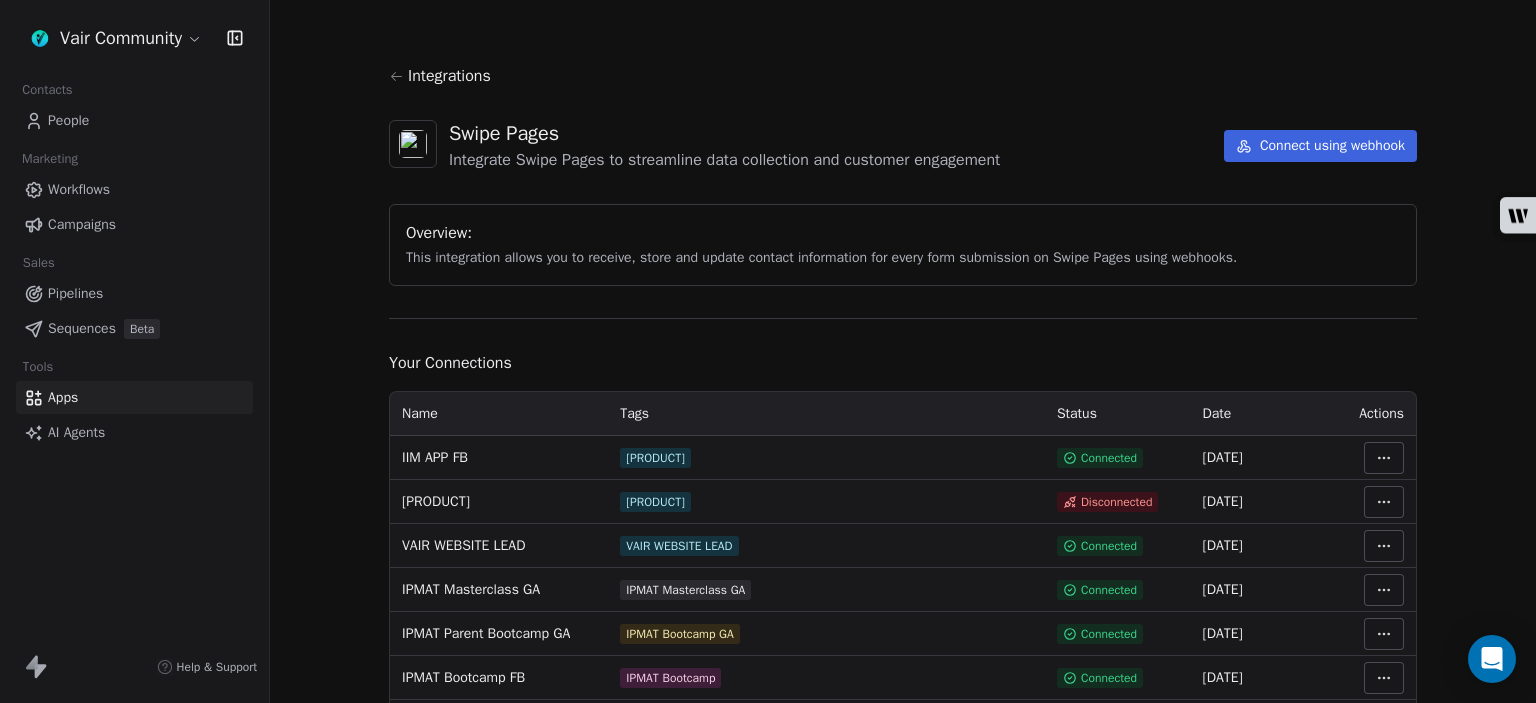 click on "Overview:" at bounding box center [903, 233] 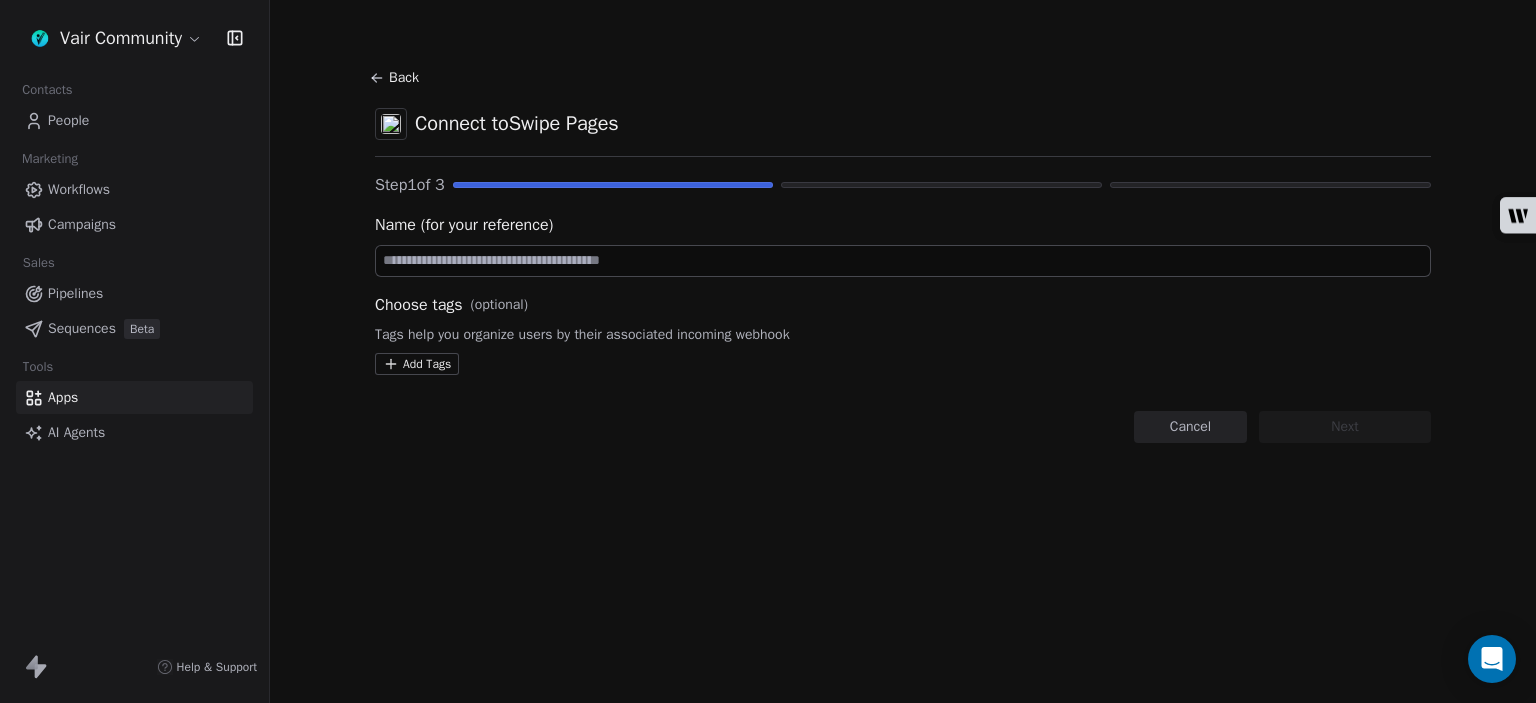 click at bounding box center [903, 261] 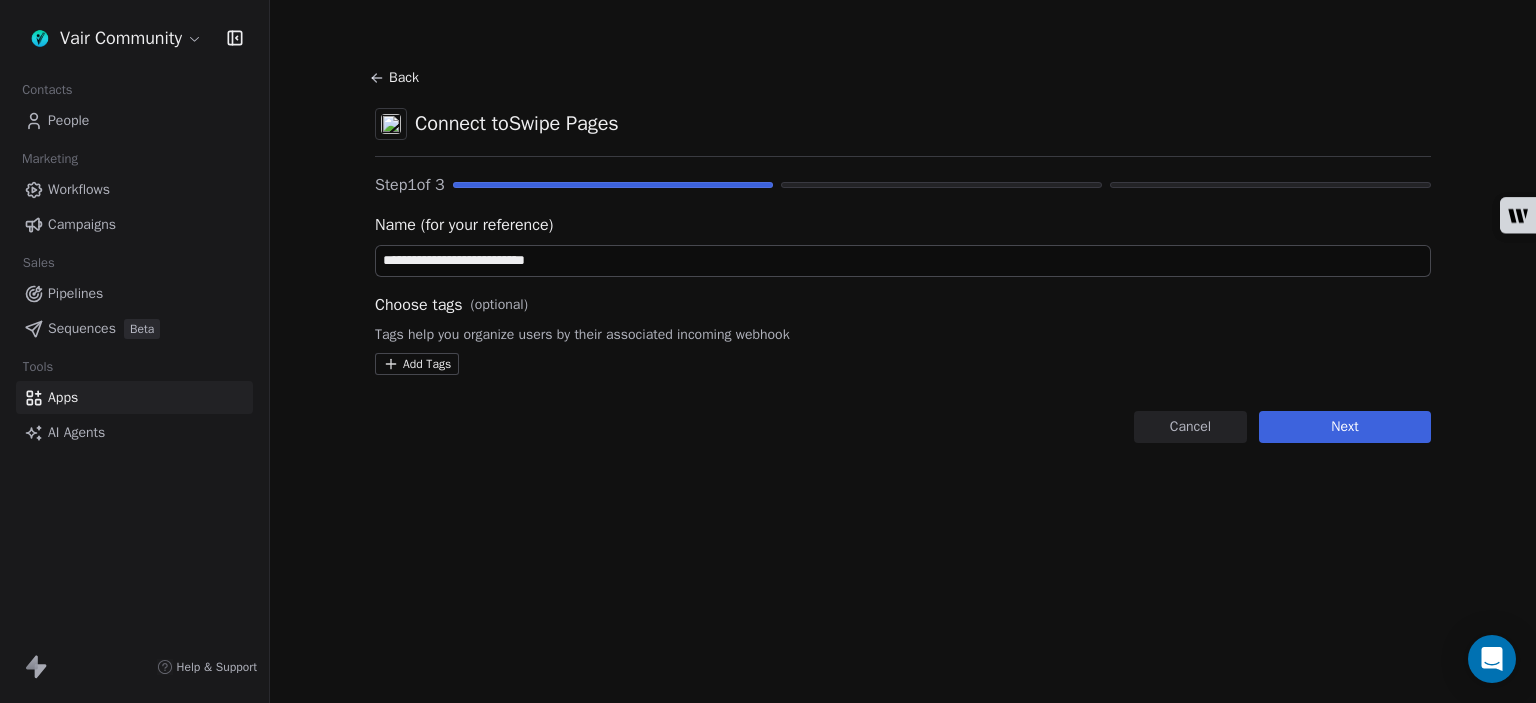 type on "**********" 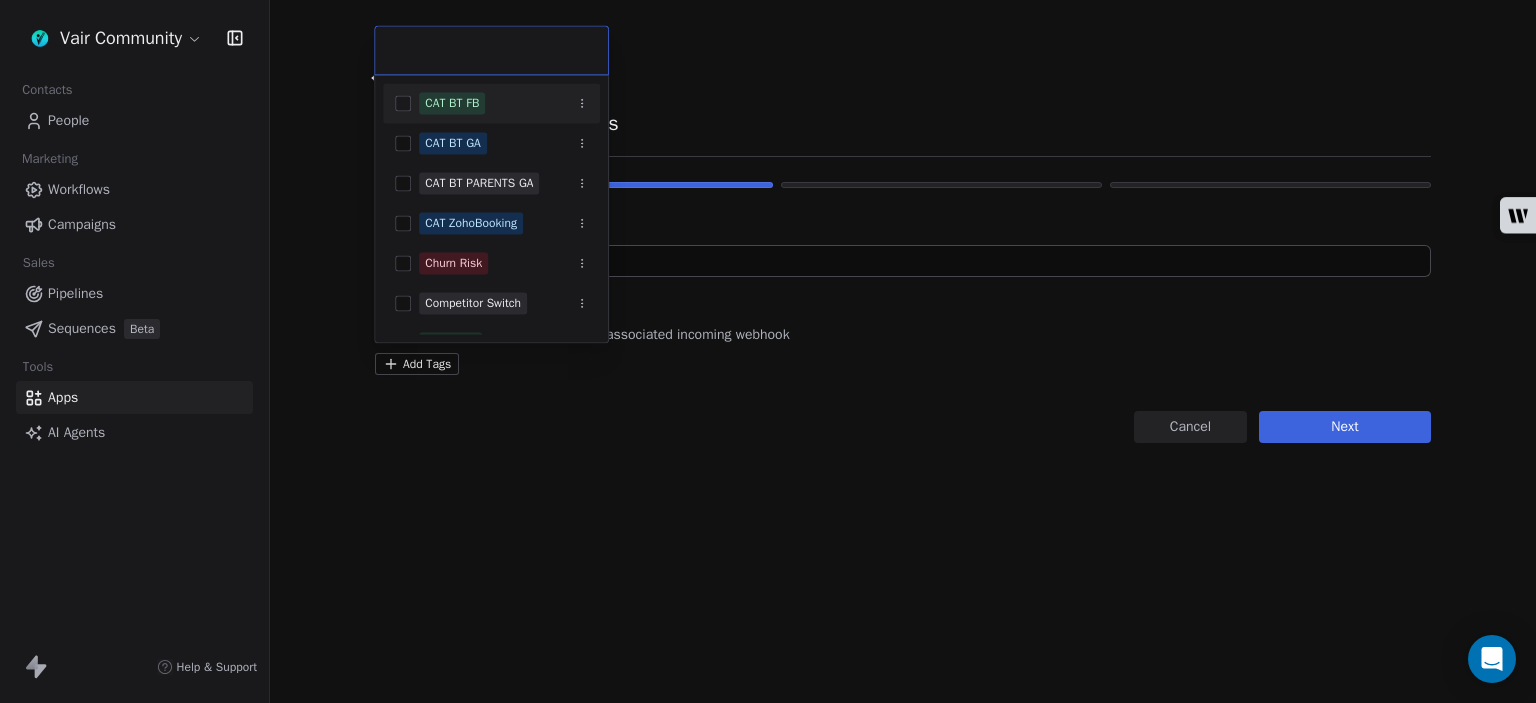 click on "Vair Community Contacts People Marketing Workflows Campaigns Sales Pipelines Sequences Beta Tools Apps AI Agents Help & Support People Settings Add Contacts 48699 Contacts Segments: All People Filter Edit View Tag Add to Sequence Export Full Name N [FIRST] [LAST] S [FIRST] [LAST] S [FIRST] [LAST] S [FIRST] [LAST] T [FIRST] A [FIRST] [LAST] A [FIRST] [LAST] S [FIRST] [LAST] D [FIRST] [LAST] N [FIRST] [LAST] A [FIRST] [LAST] Khan N [FIRST] [LAST] D [FIRST] [LAST] J [FIRST] [LAST] S [FIRST] [LAST] B [FIRST] [LAST] A [FIRST] [LAST] M [FIRST] [LAST] S [FIRST] [LAST] S [FIRST] [LAST] D [FIRST] [LAST] P [FIRST] [LAST] Y [FIRST] [LAST] M [FIRST] [LAST] A [FIRST] [LAST] M [FIRST] [LAST] K [FIRST] [LAST] S [FIRST] [LAST] J [FIRST] Email Which Class Studying in Attending With Phone Number Tags Reason Lead Source Status Final Exam Target [EMAIL] 12th Class With My Son [PHONE] IPMAT Masterclass GA Because I don't know how is my future. [EMAIL] 12th Class With My Son [PHONE] IPMAT Masterclass GA Thank you 12th Class S" at bounding box center (768, 351) 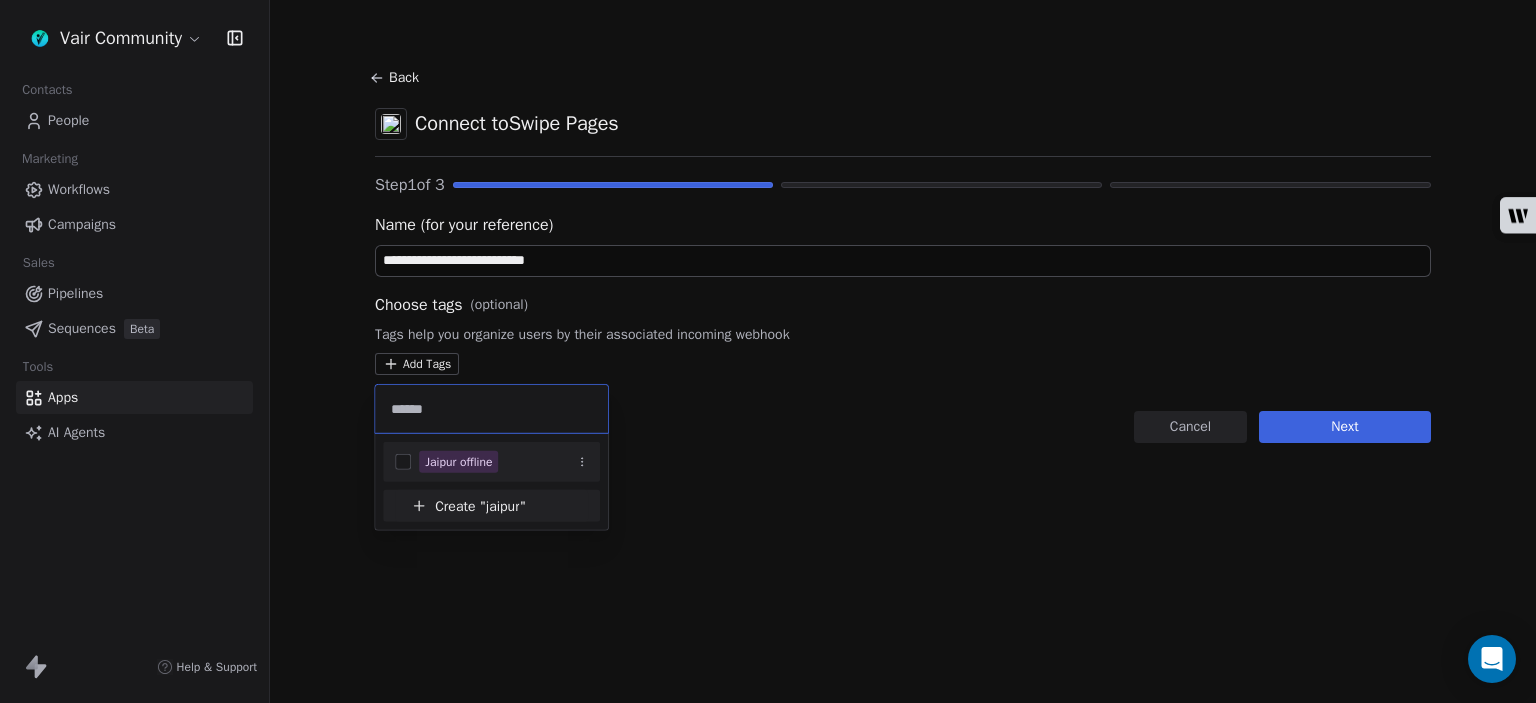 type on "******" 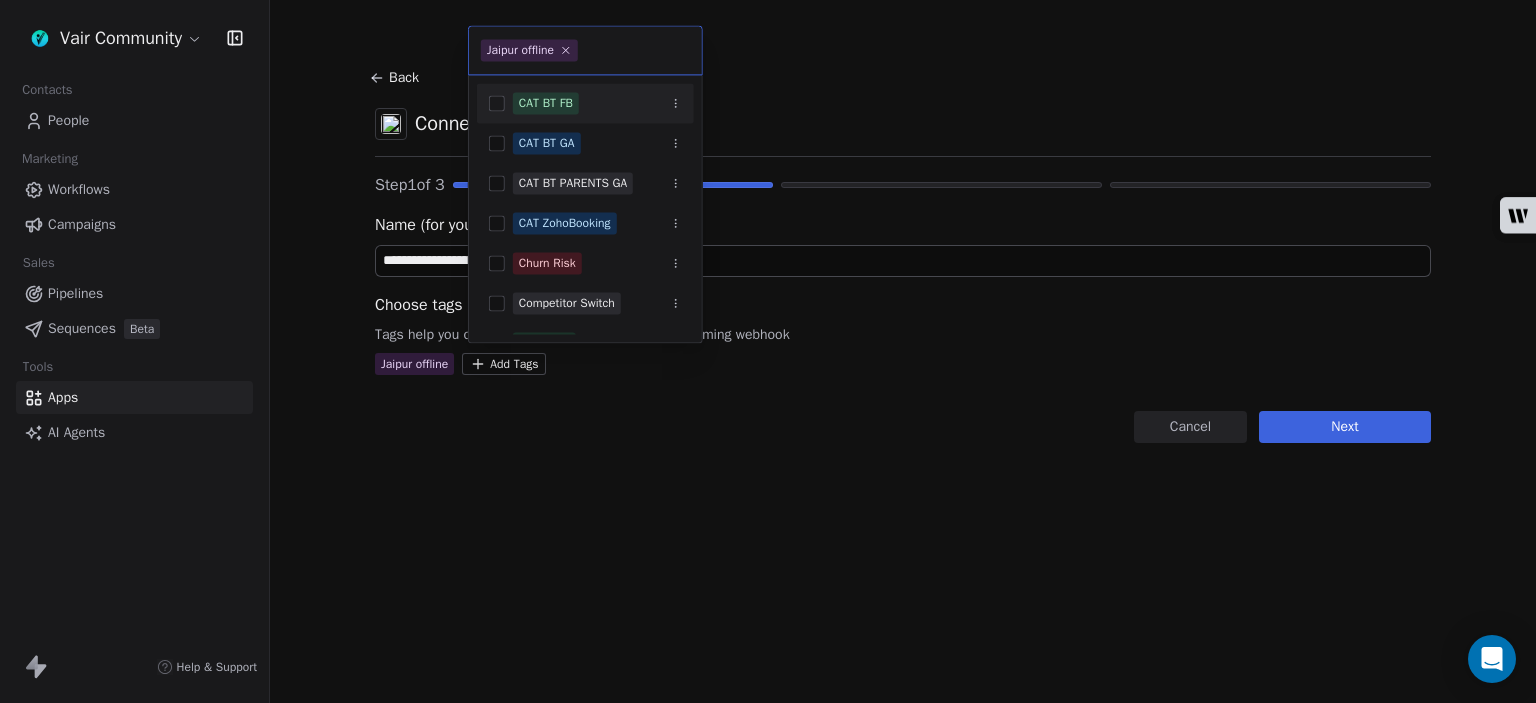 click on "**********" at bounding box center [768, 351] 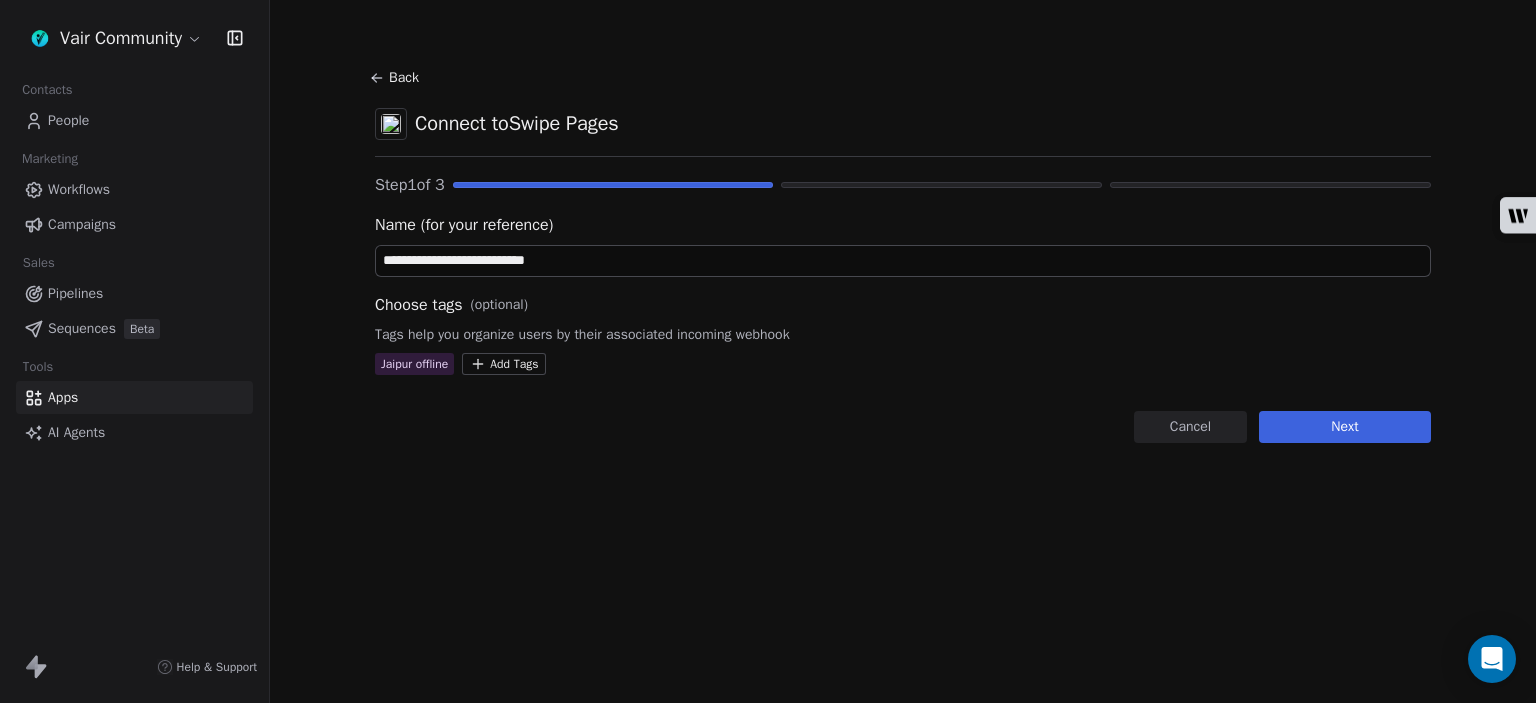 click on "Next" at bounding box center (1345, 427) 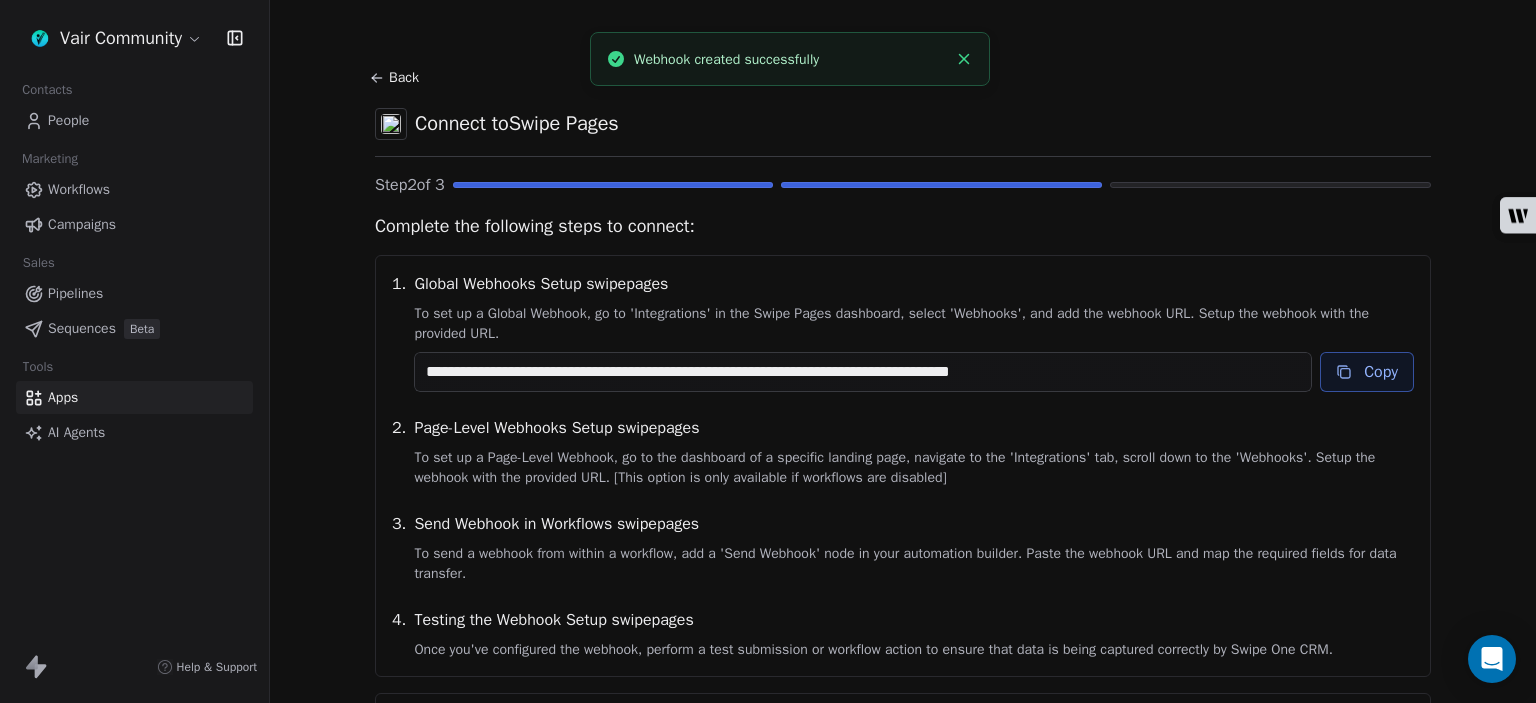 click on "Copy" at bounding box center [1367, 372] 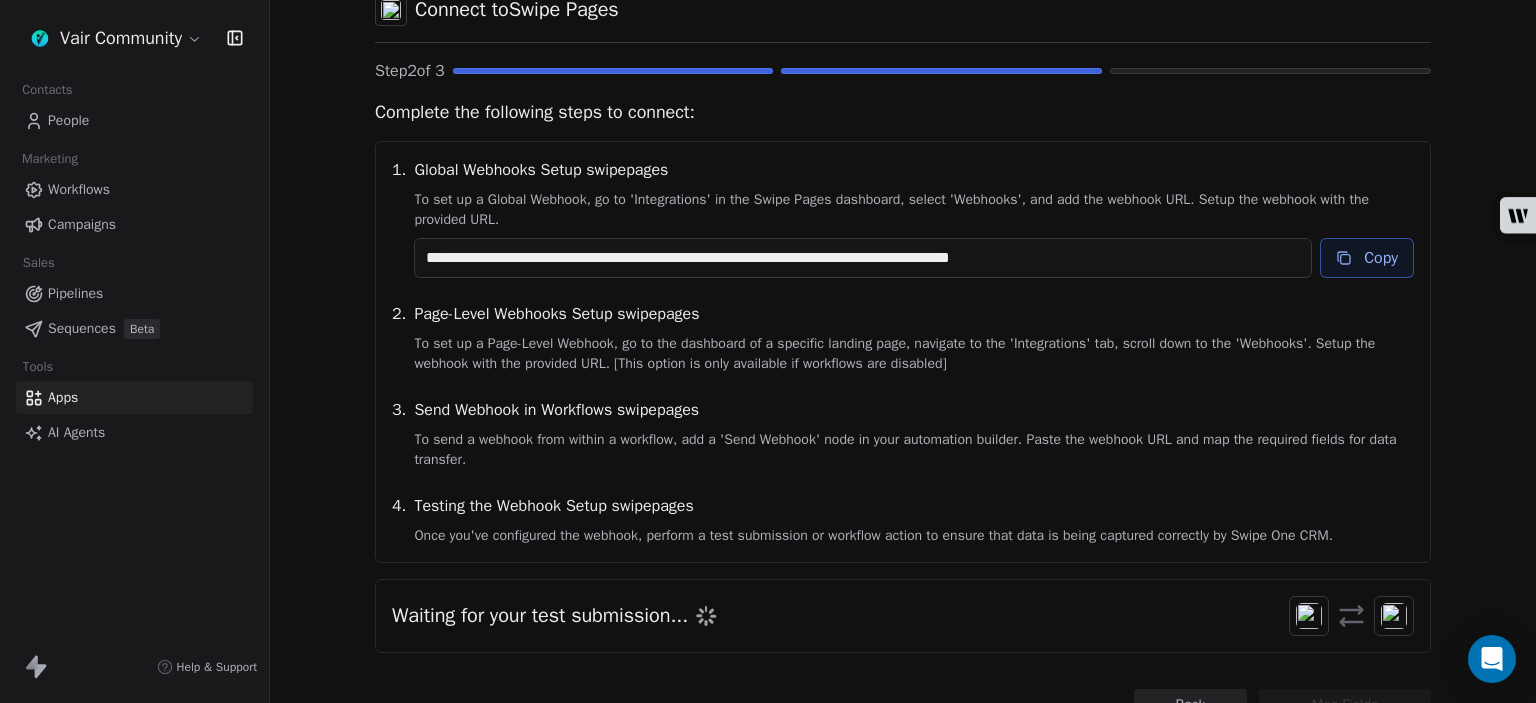 scroll, scrollTop: 195, scrollLeft: 0, axis: vertical 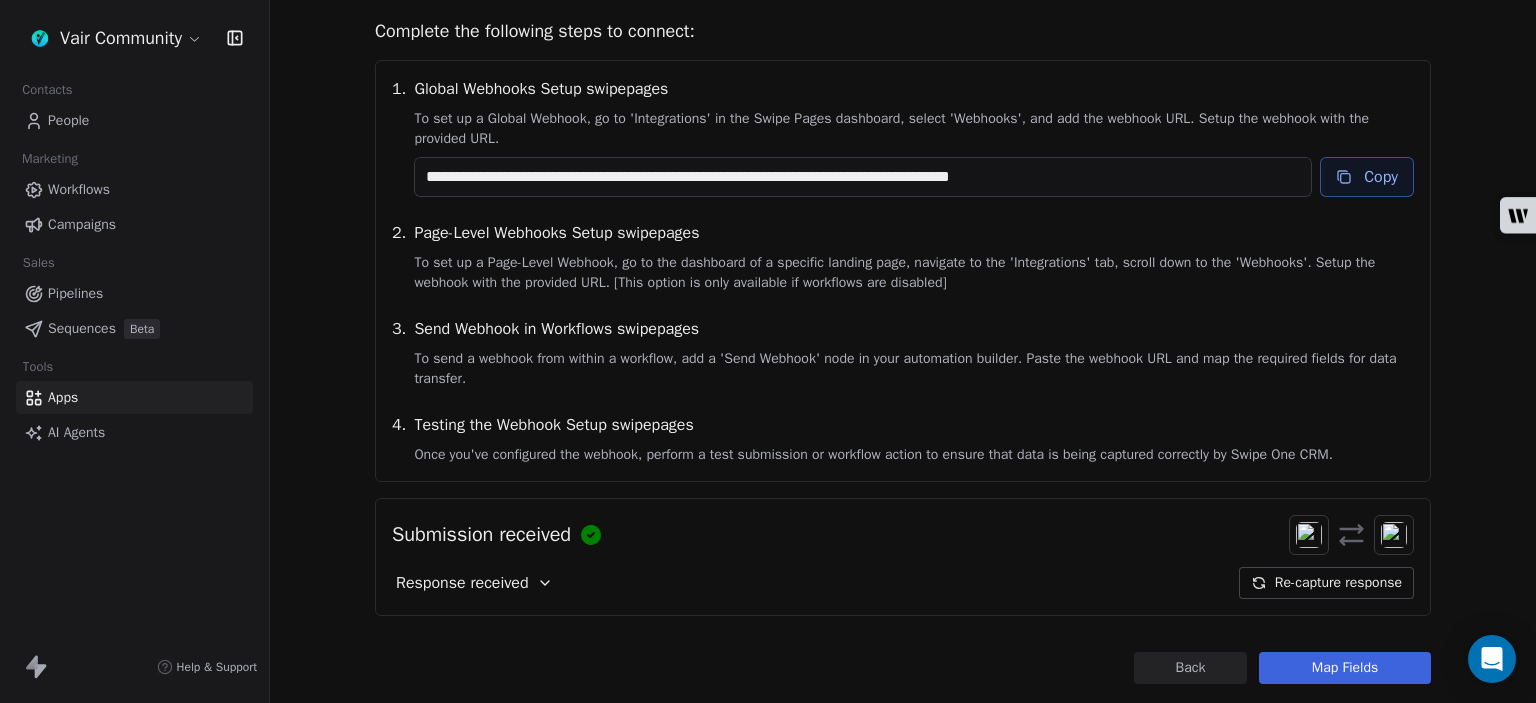 click on "Map Fields" at bounding box center [1345, 668] 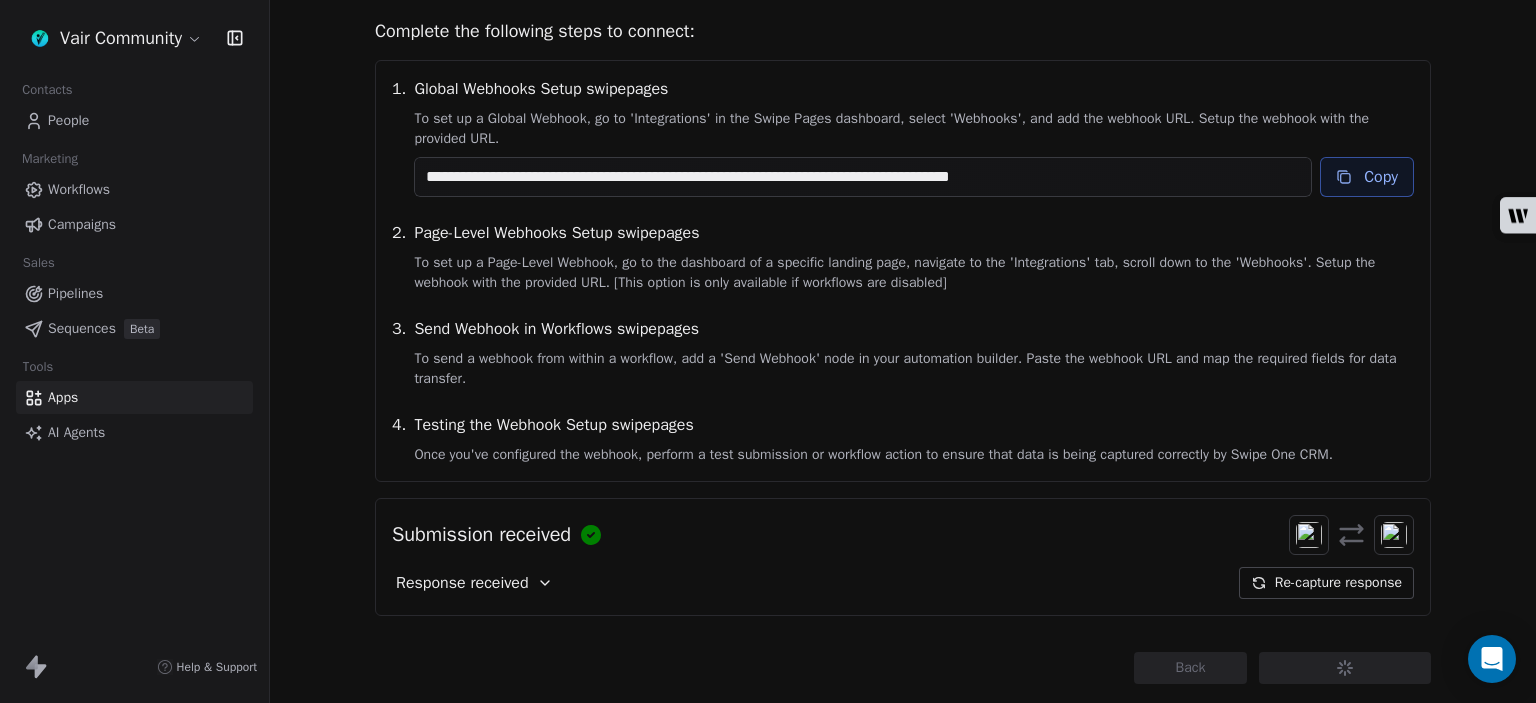scroll, scrollTop: 43, scrollLeft: 0, axis: vertical 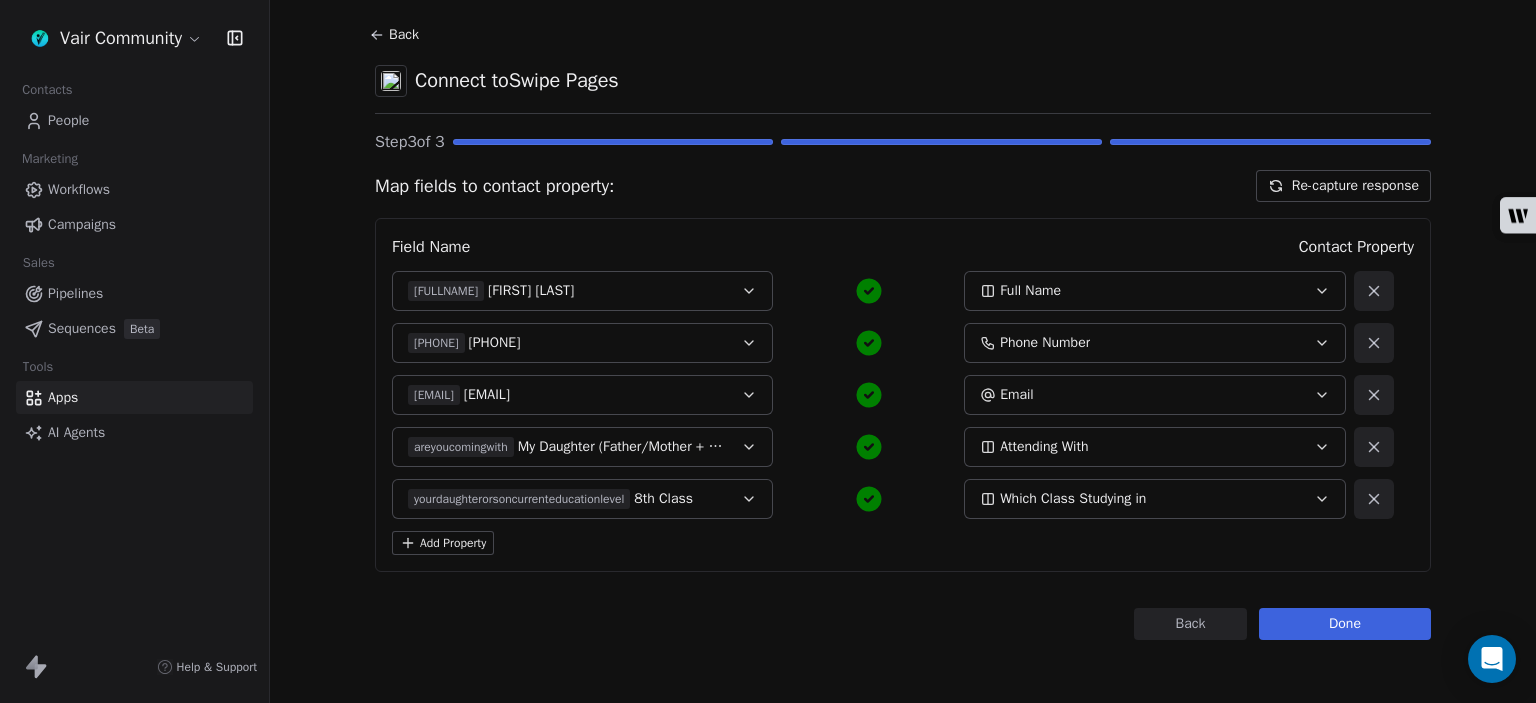 click on "Done" at bounding box center [1345, 624] 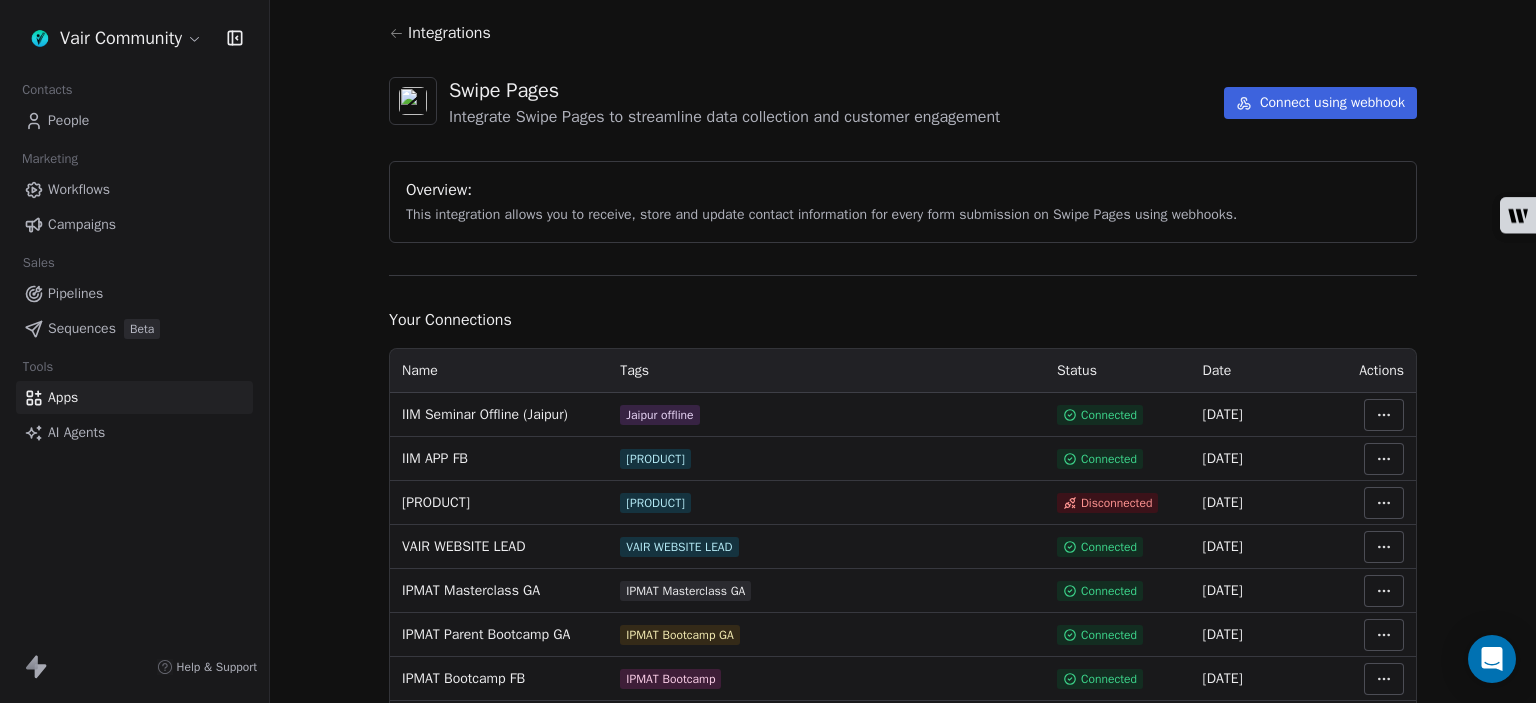 click 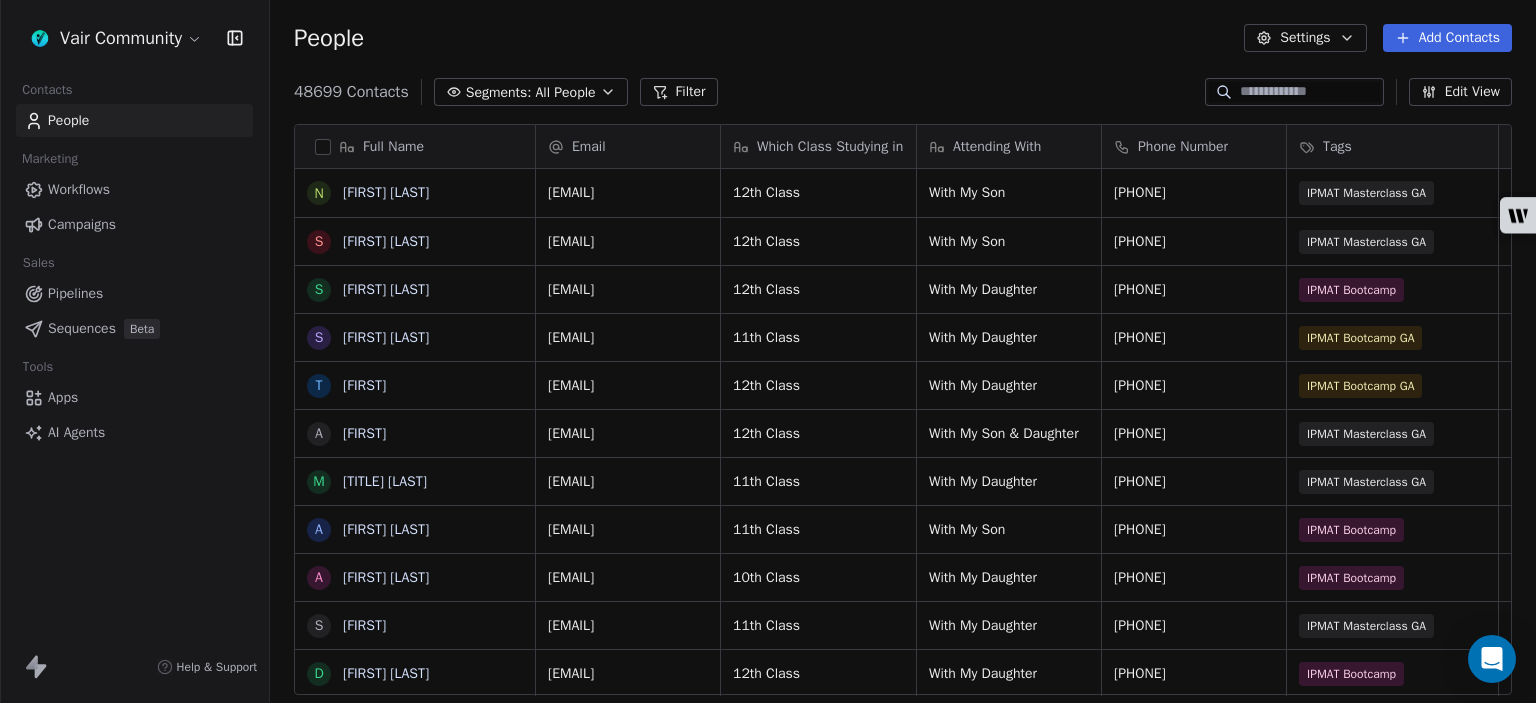 scroll, scrollTop: 0, scrollLeft: 0, axis: both 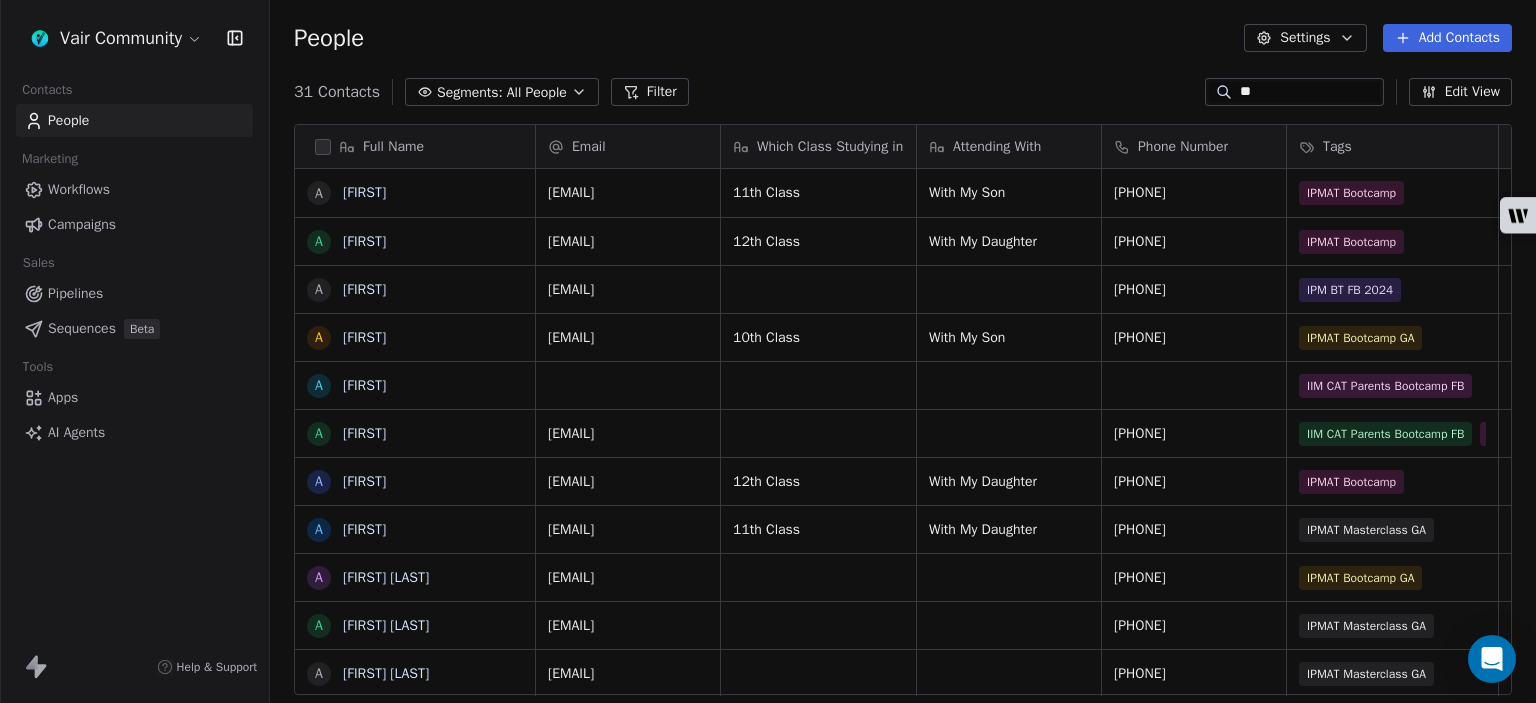 type on "*" 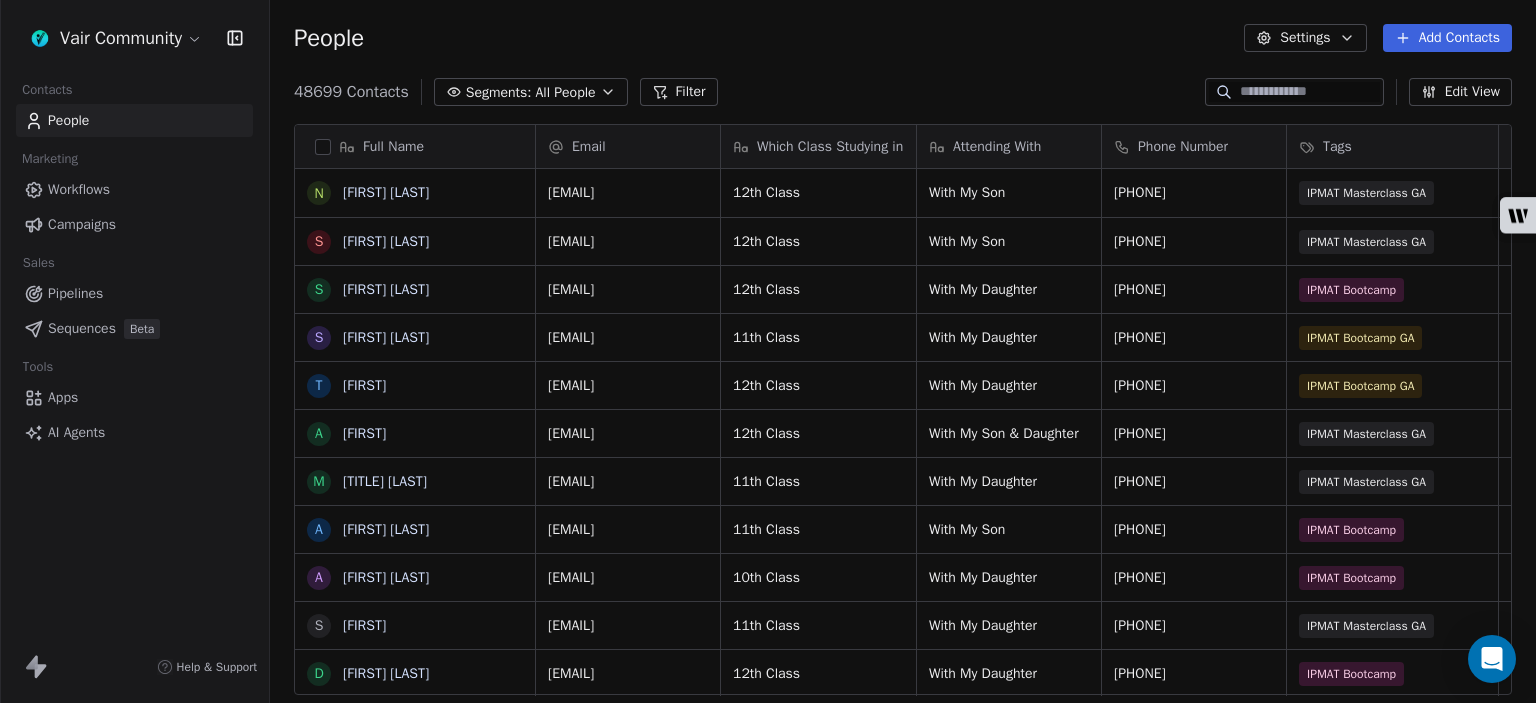 type 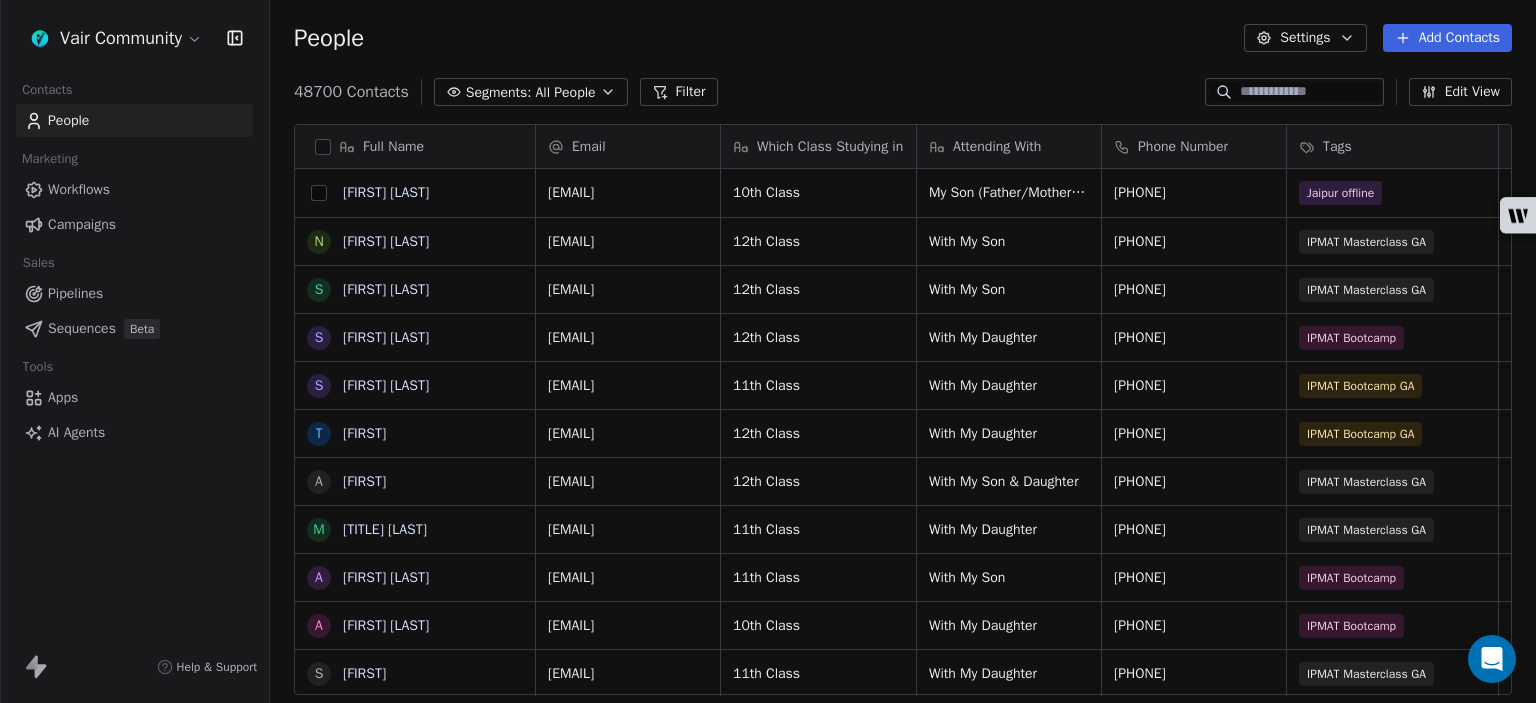 click at bounding box center [319, 193] 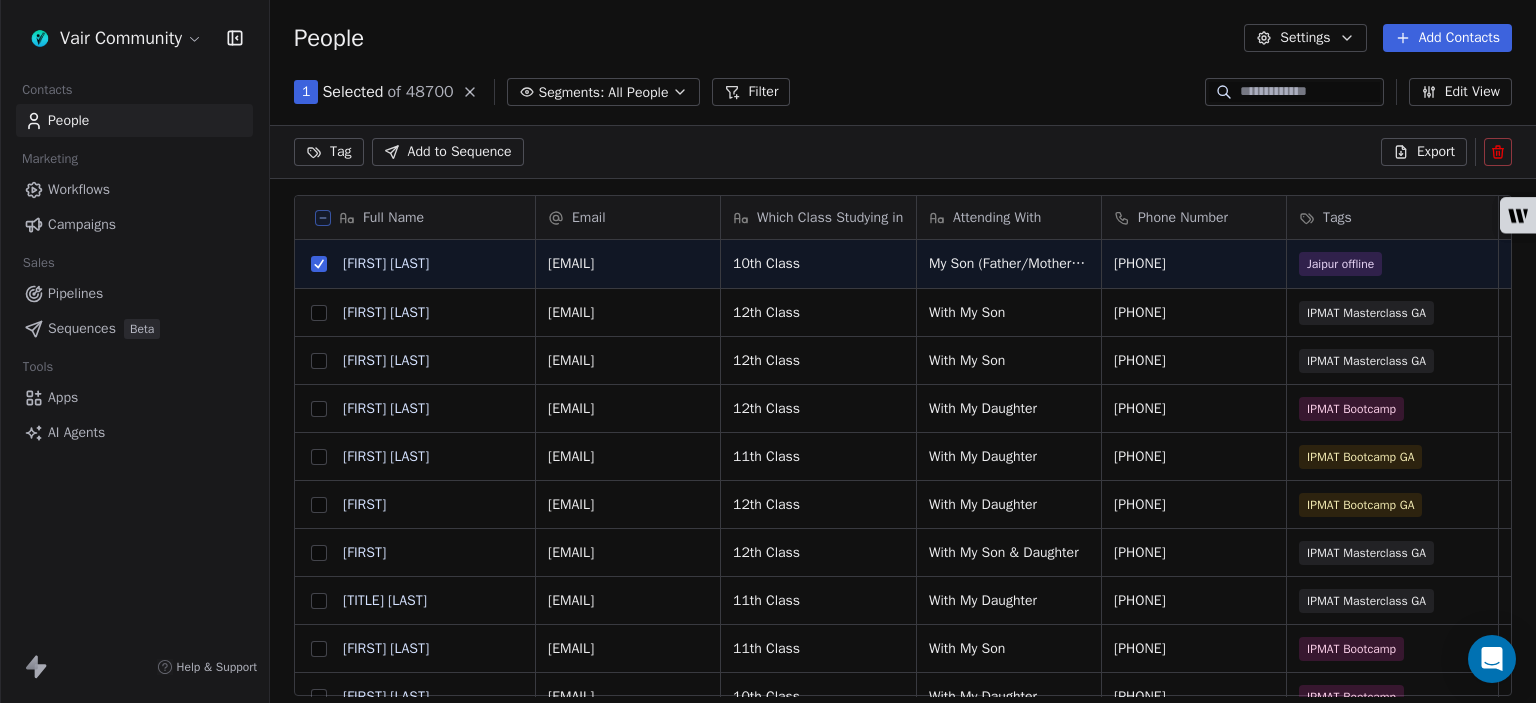 click 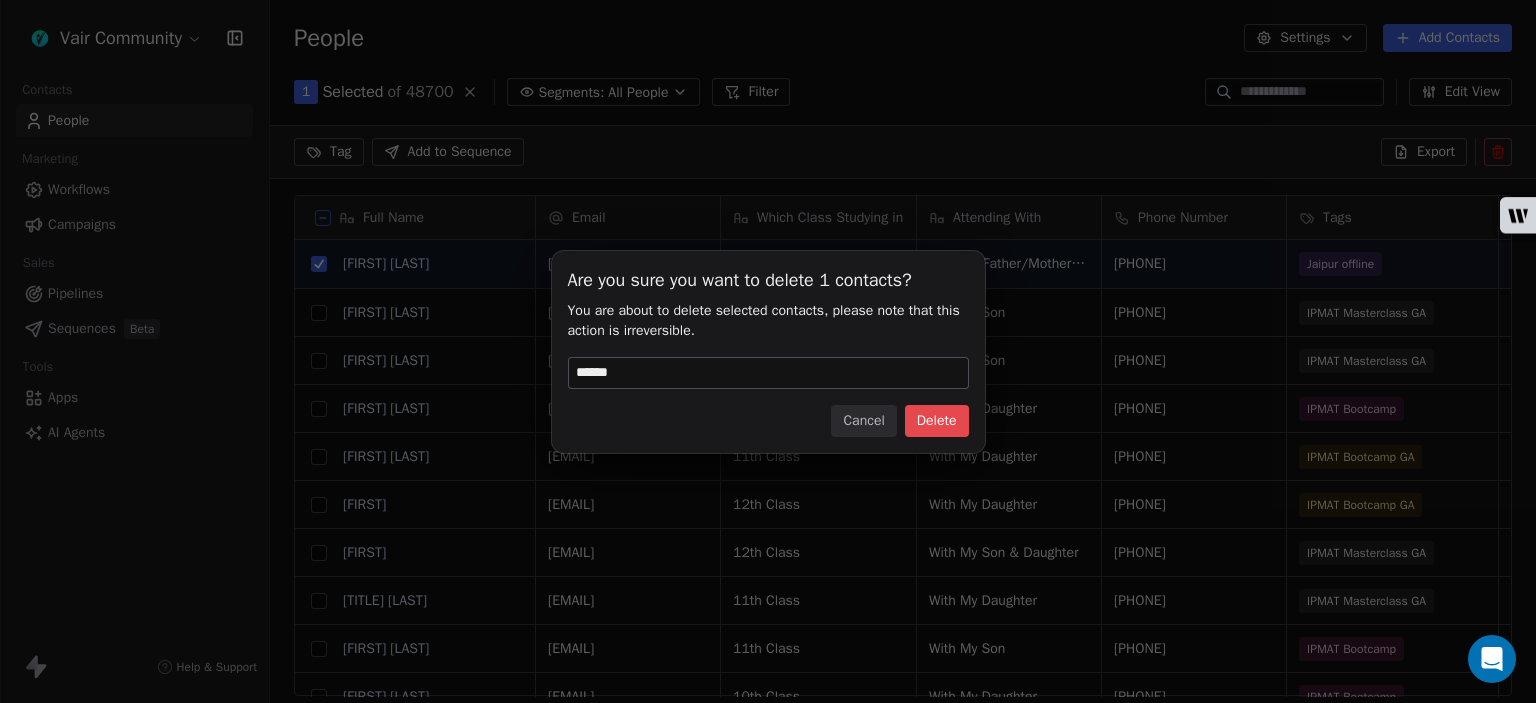 type on "******" 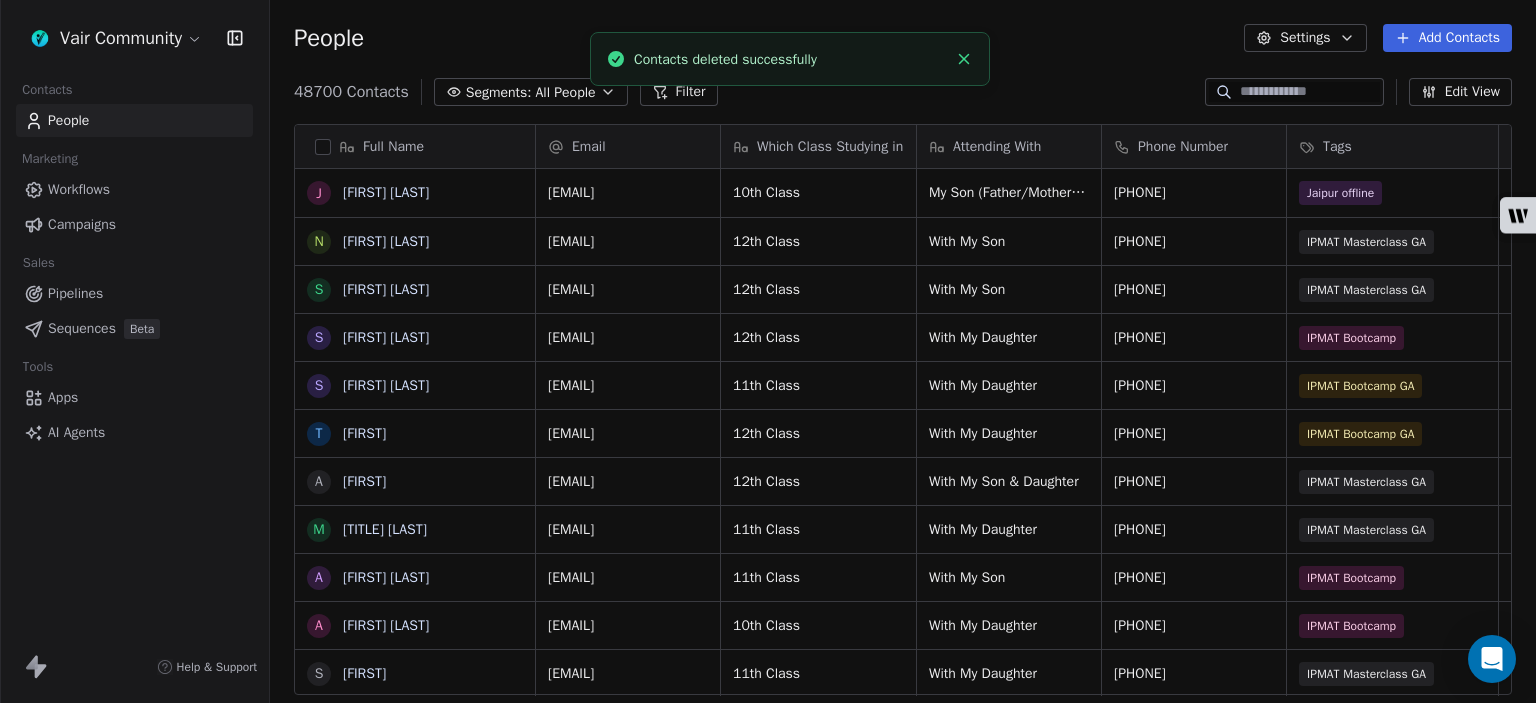 scroll, scrollTop: 16, scrollLeft: 16, axis: both 